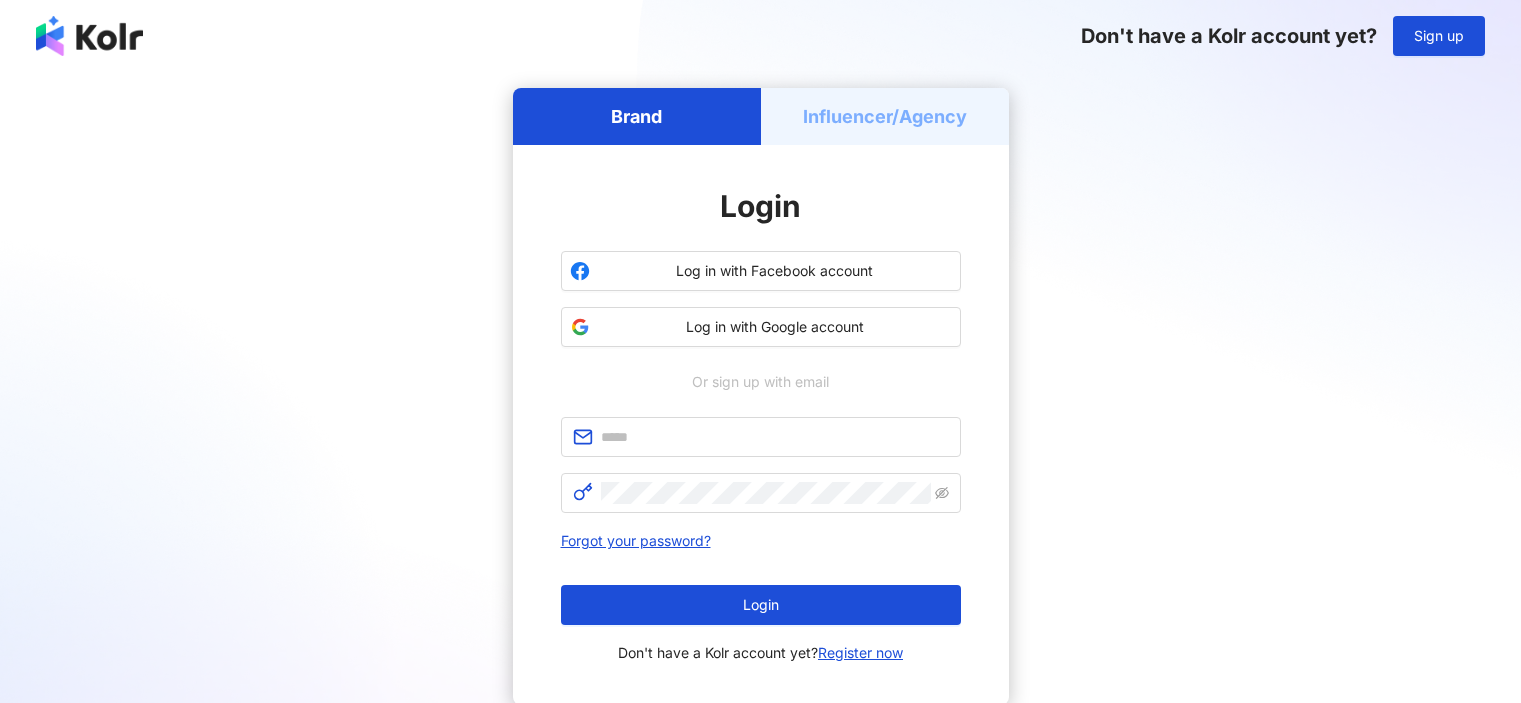 scroll, scrollTop: 0, scrollLeft: 0, axis: both 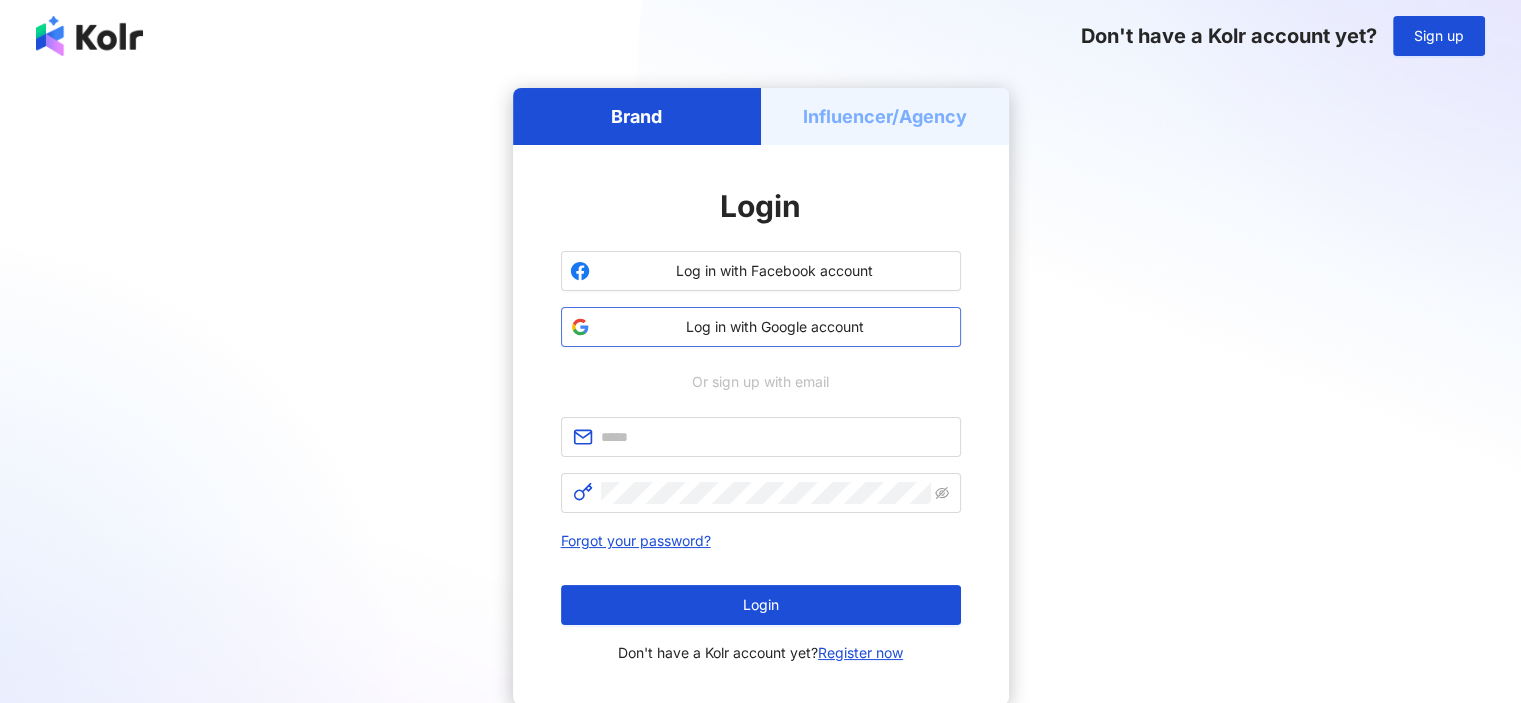 click on "Log in with Google account" at bounding box center [775, 327] 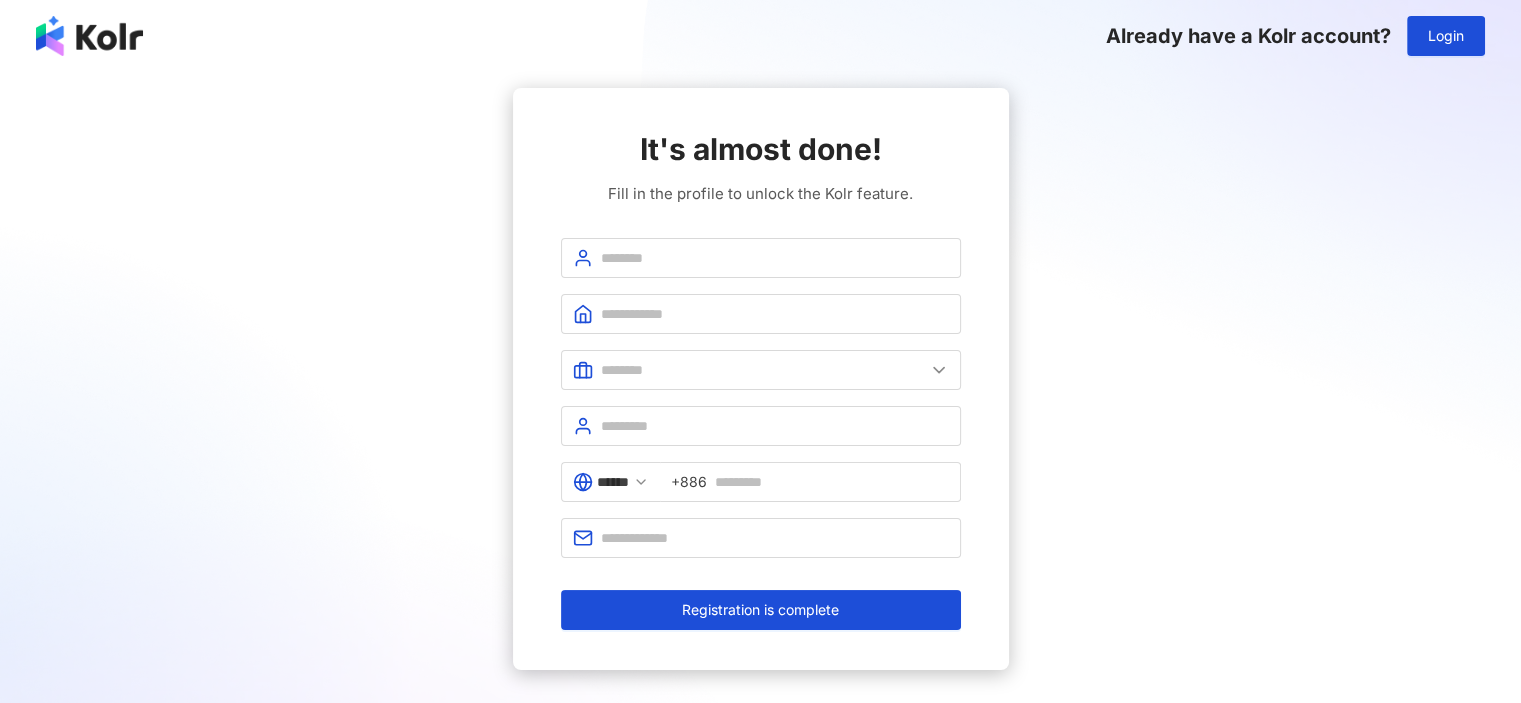 click on "It's almost done! Fill in the profile to unlock the Kolr feature. ****** +[COUNTRY_CODE] [PHONE] Registration is complete" at bounding box center [760, 379] 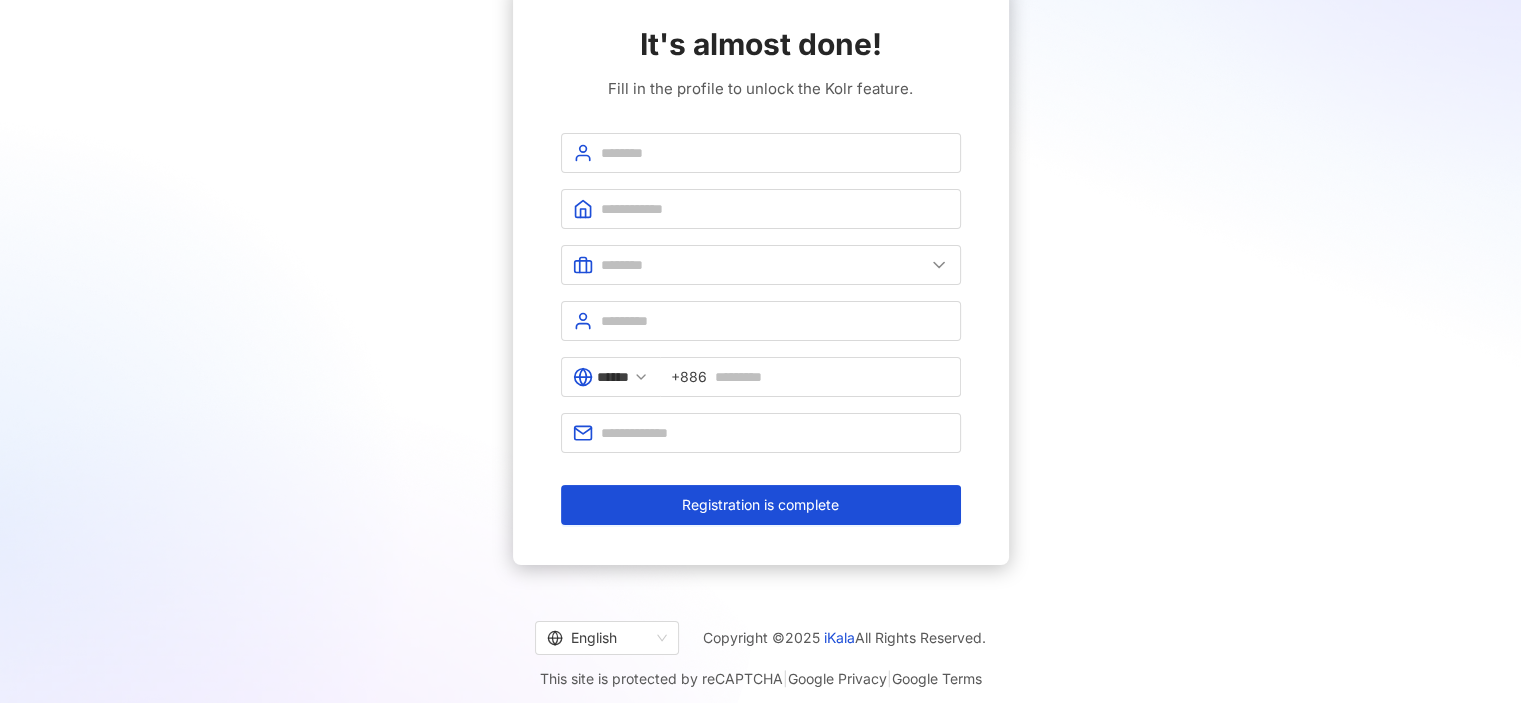 scroll, scrollTop: 114, scrollLeft: 0, axis: vertical 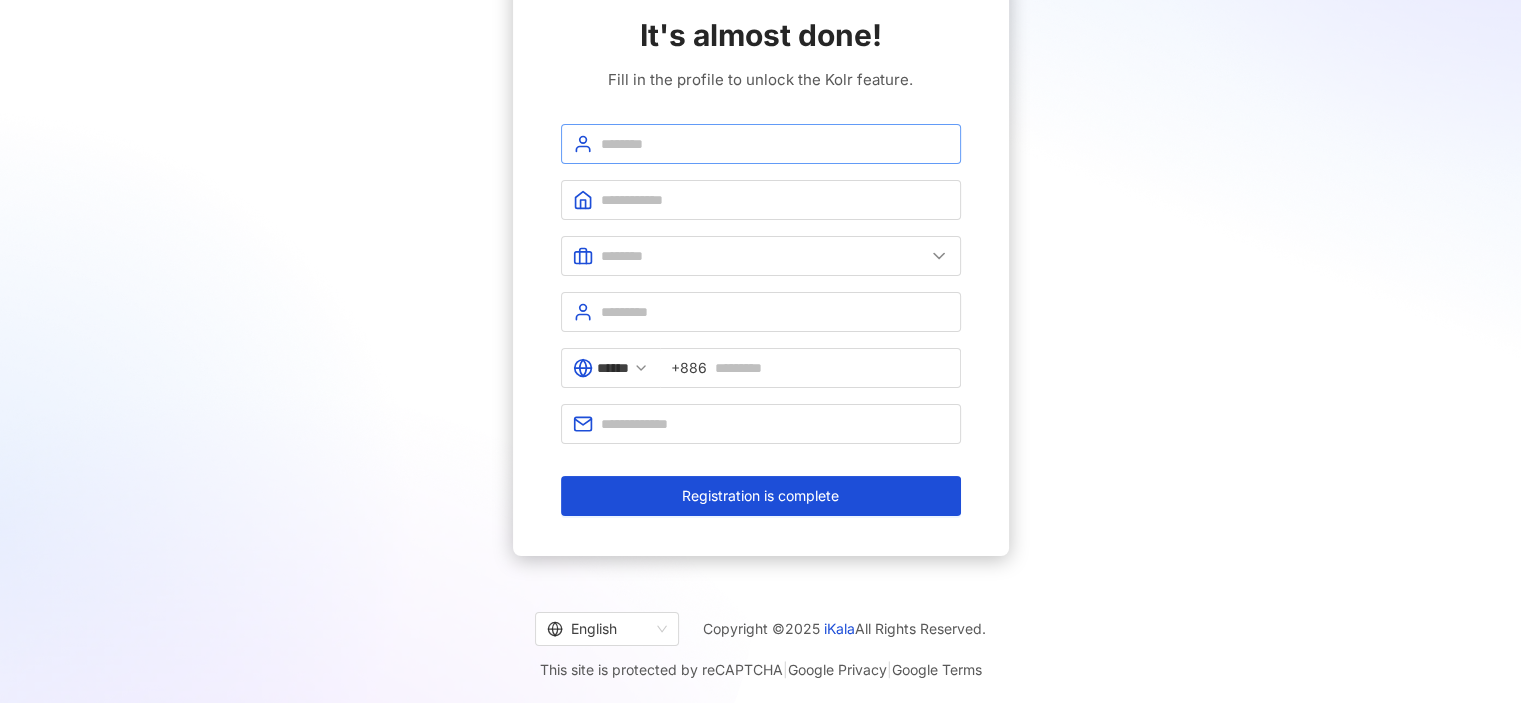 click at bounding box center [761, 144] 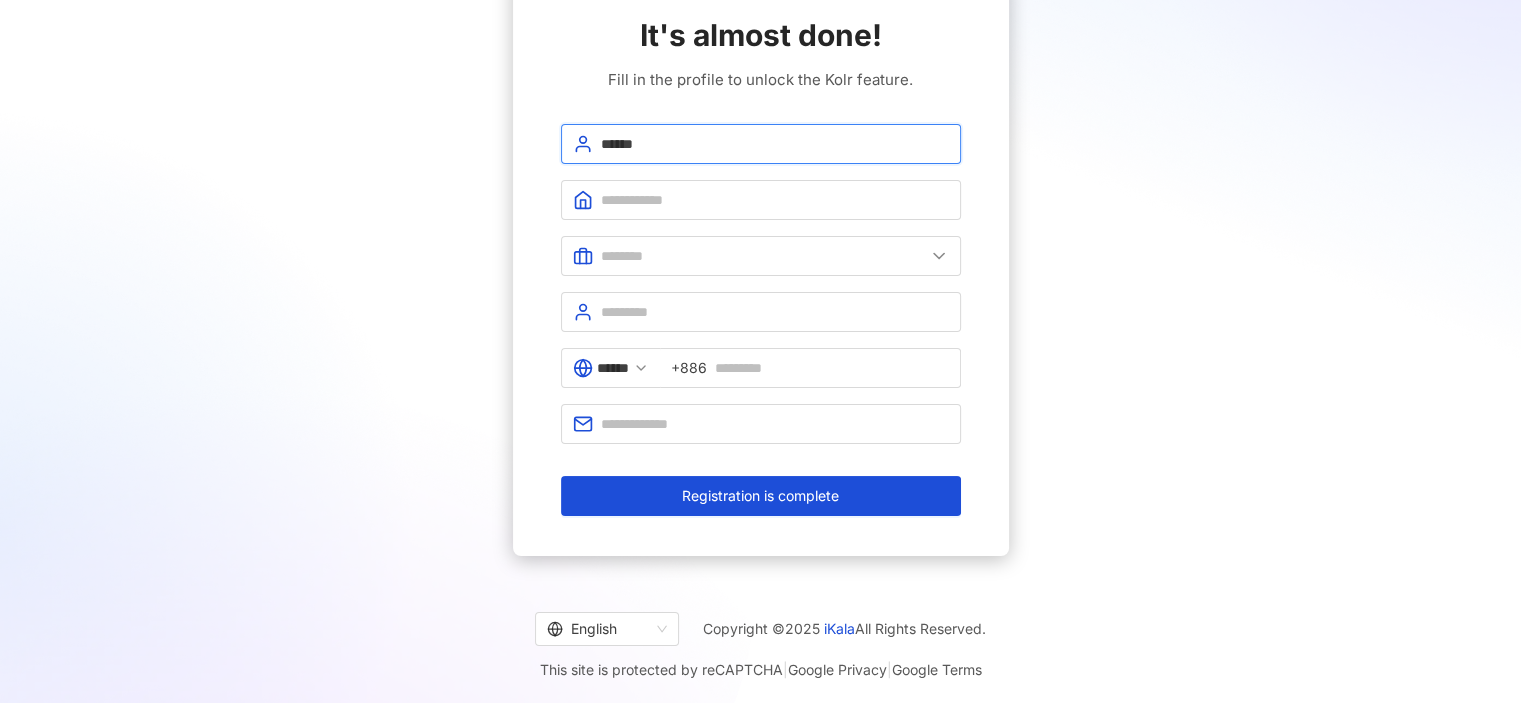 type on "******" 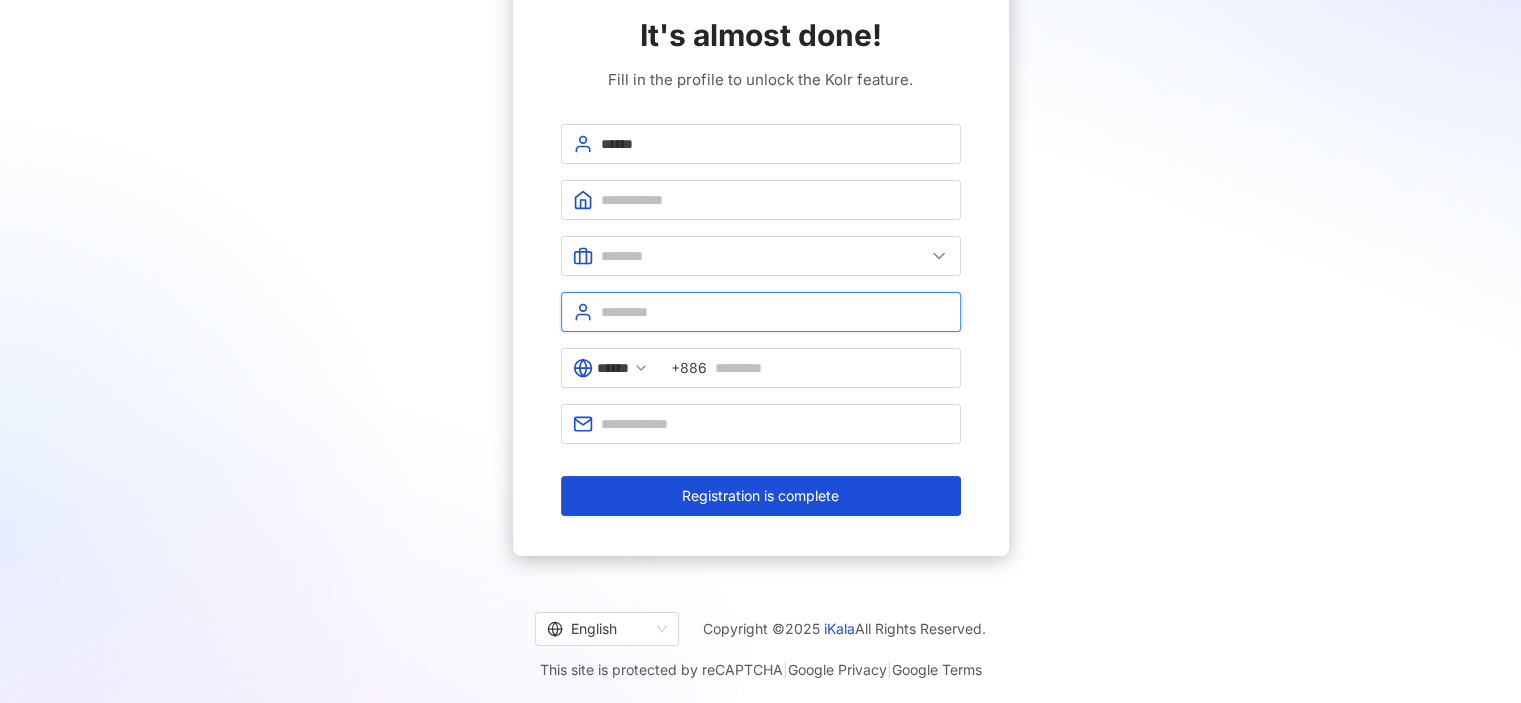 click at bounding box center [775, 312] 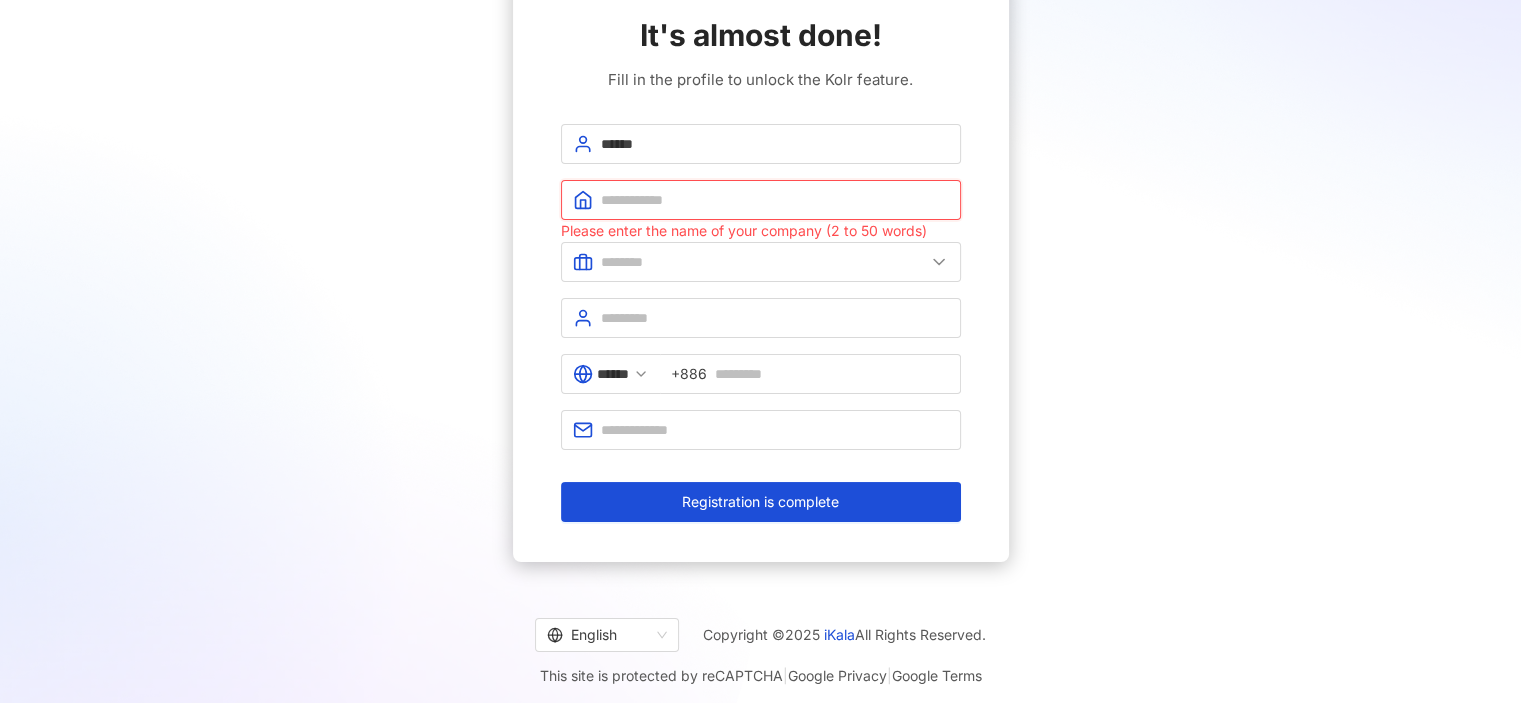 click at bounding box center [775, 200] 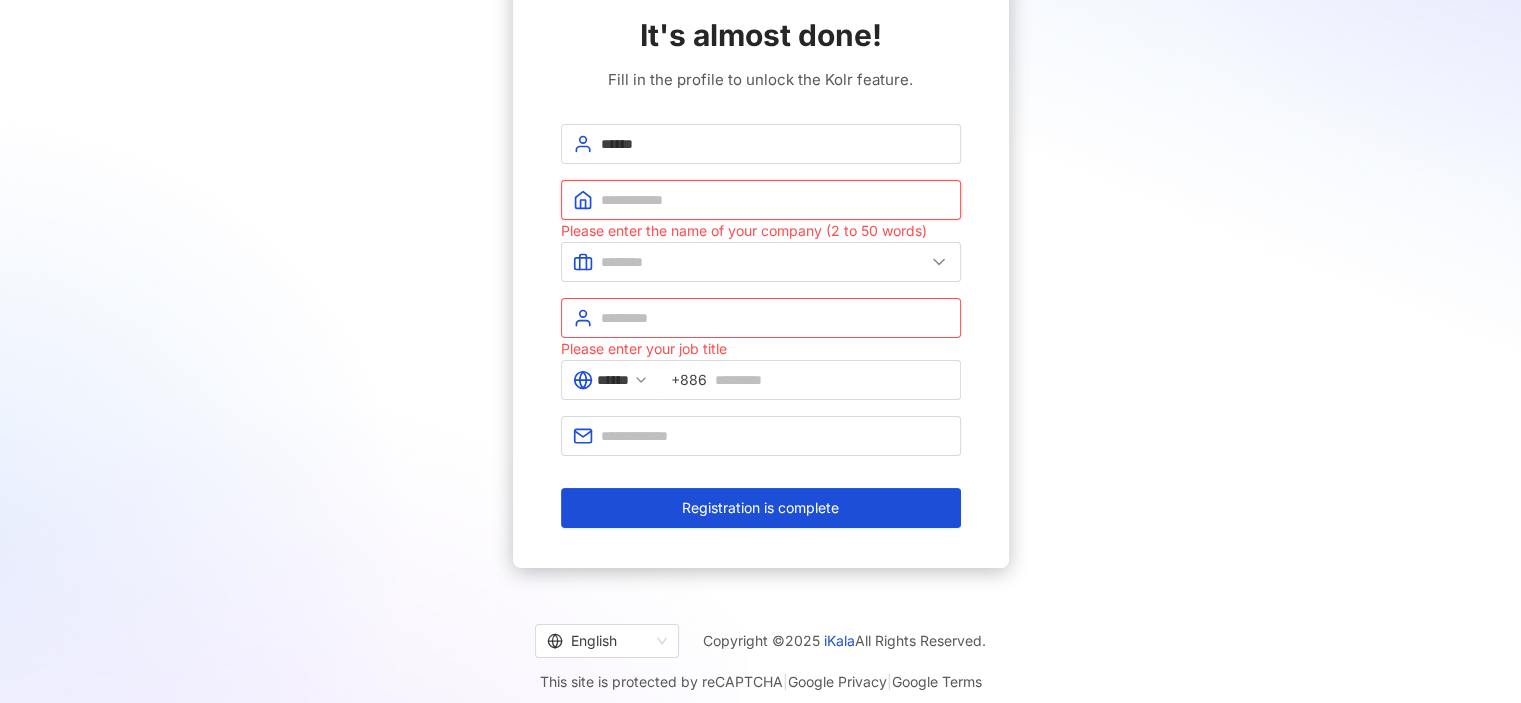 type on "**********" 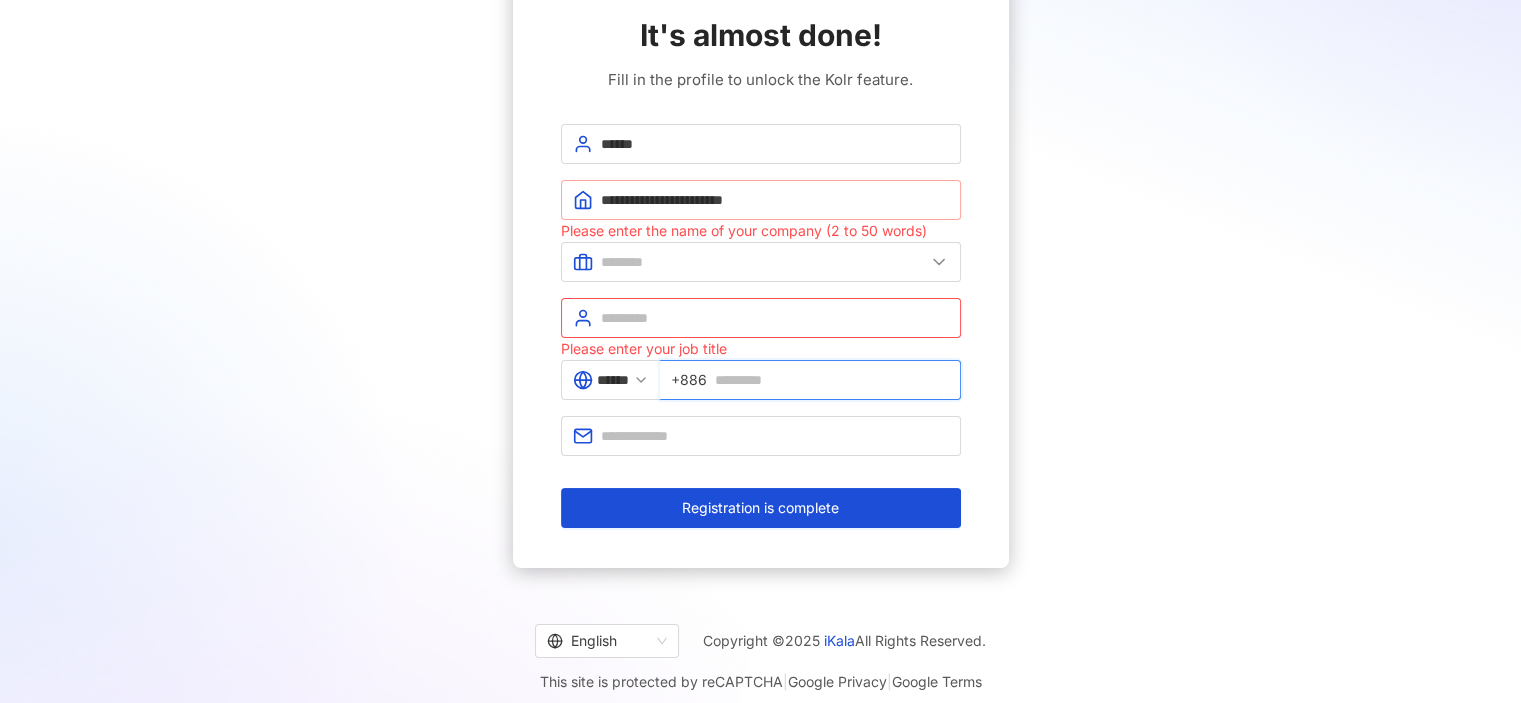 type on "**********" 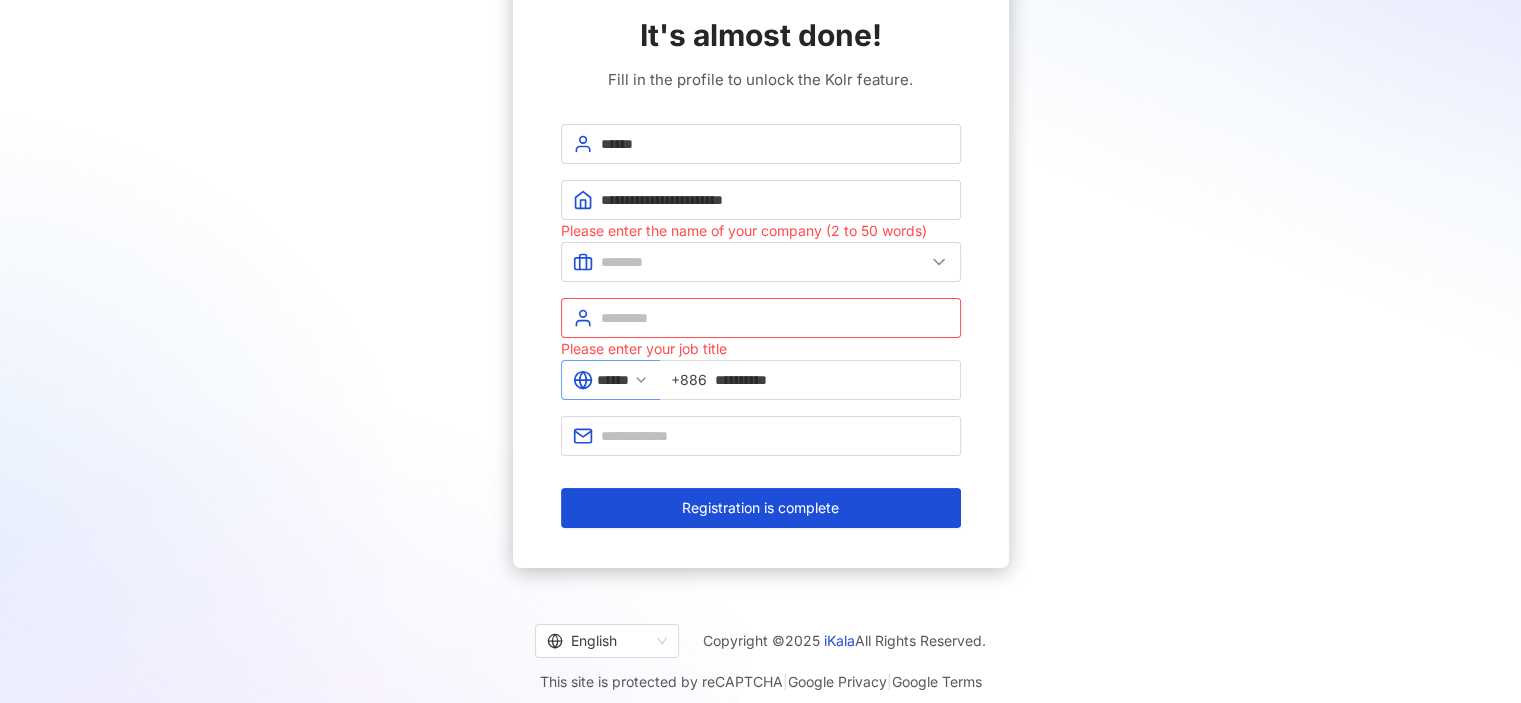 click 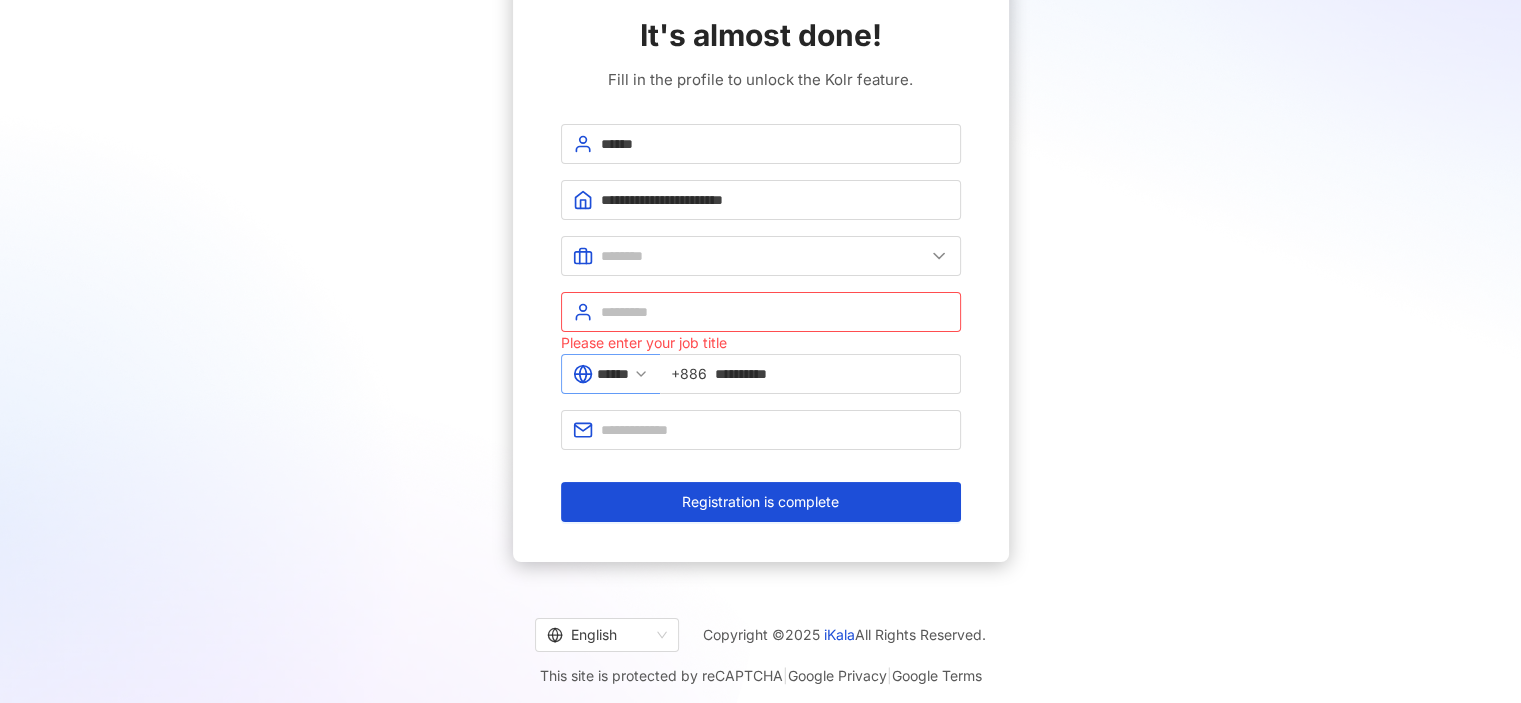 click 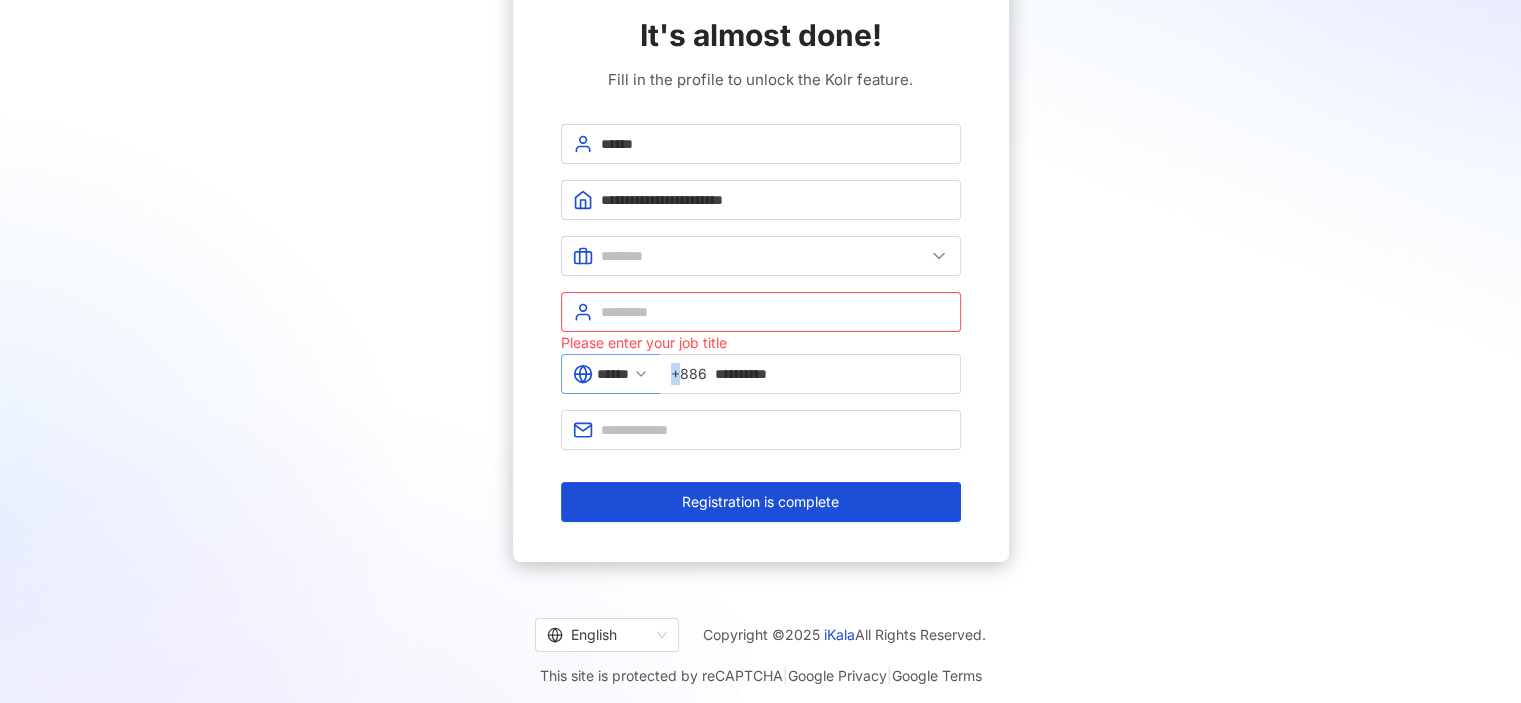 click 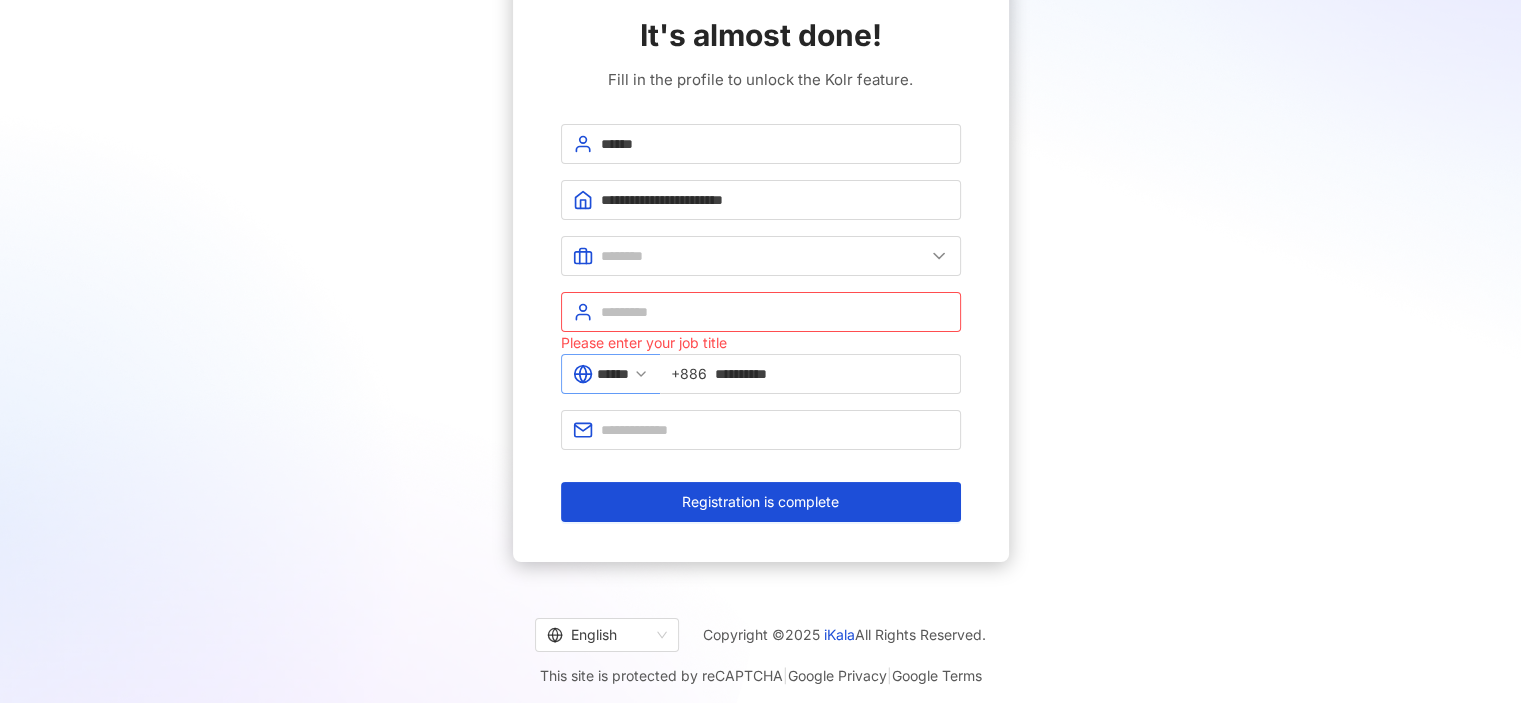 click 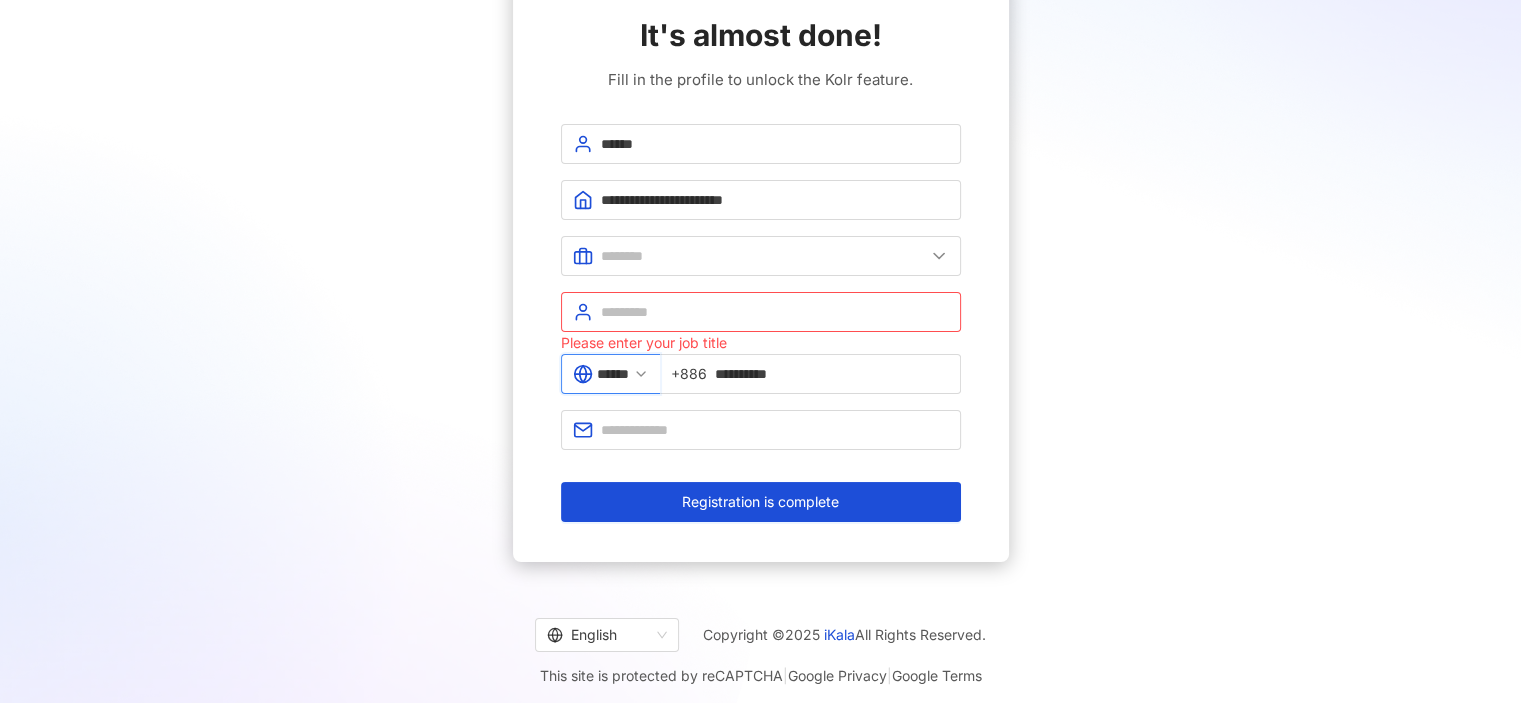 drag, startPoint x: 637, startPoint y: 371, endPoint x: 600, endPoint y: 373, distance: 37.054016 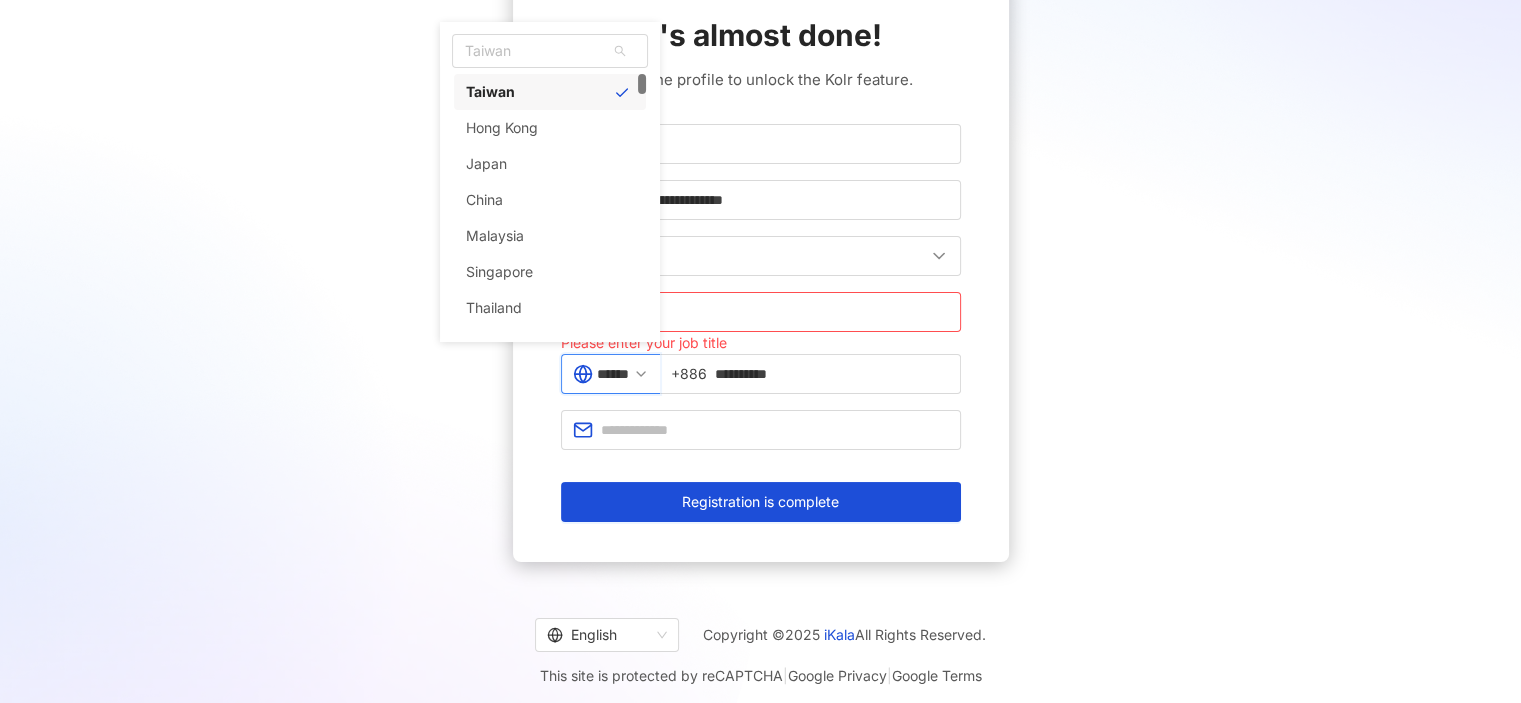 click on "******" at bounding box center (613, 374) 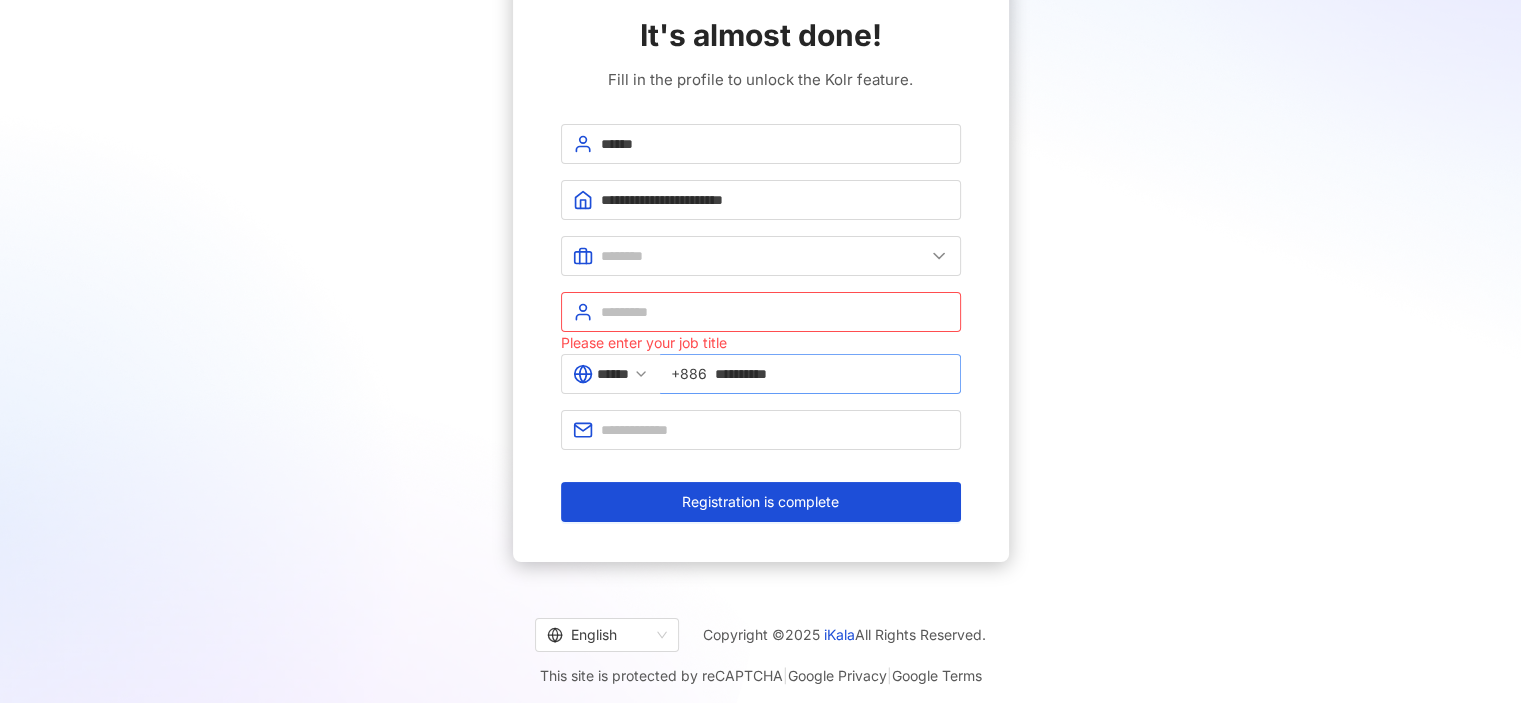 click on "+[COUNTRY_CODE] [PHONE]" at bounding box center (810, 374) 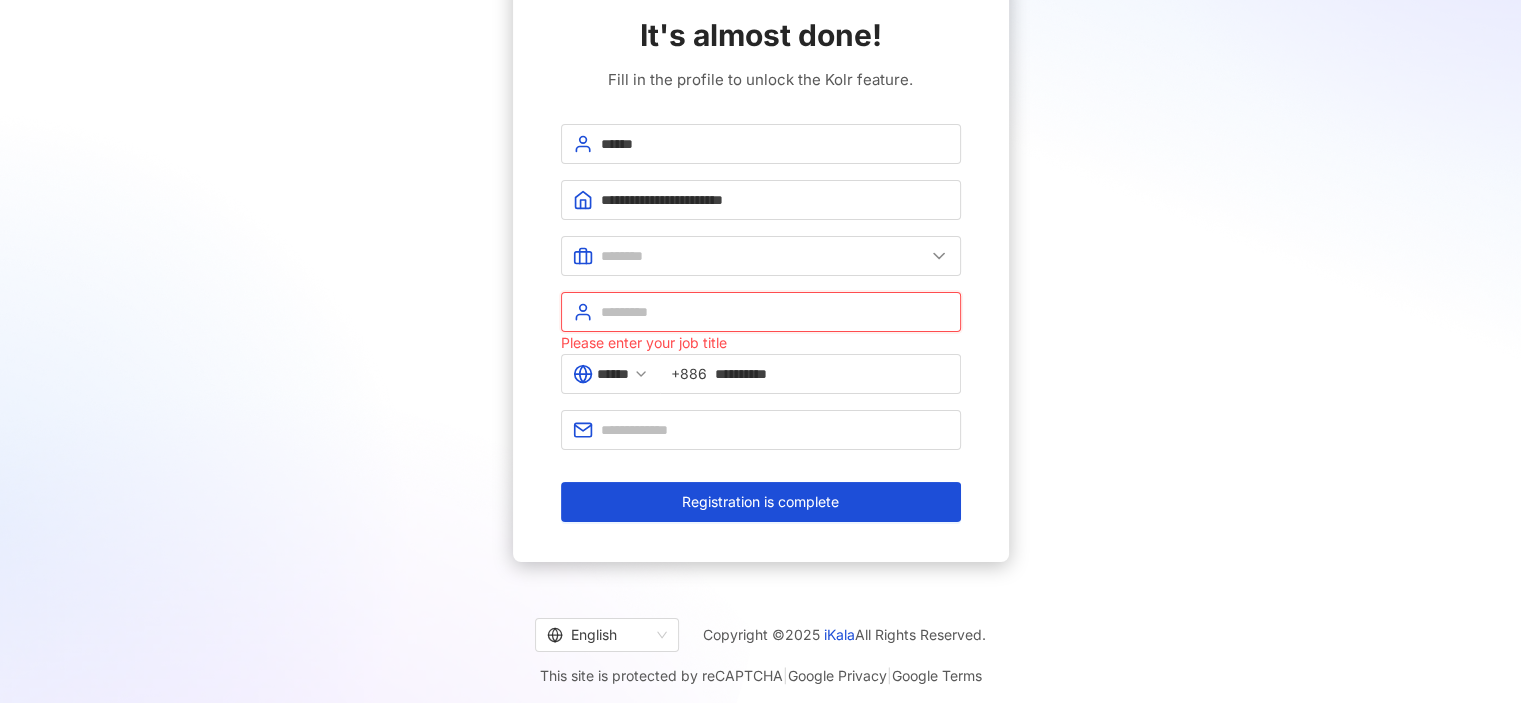 click at bounding box center (775, 312) 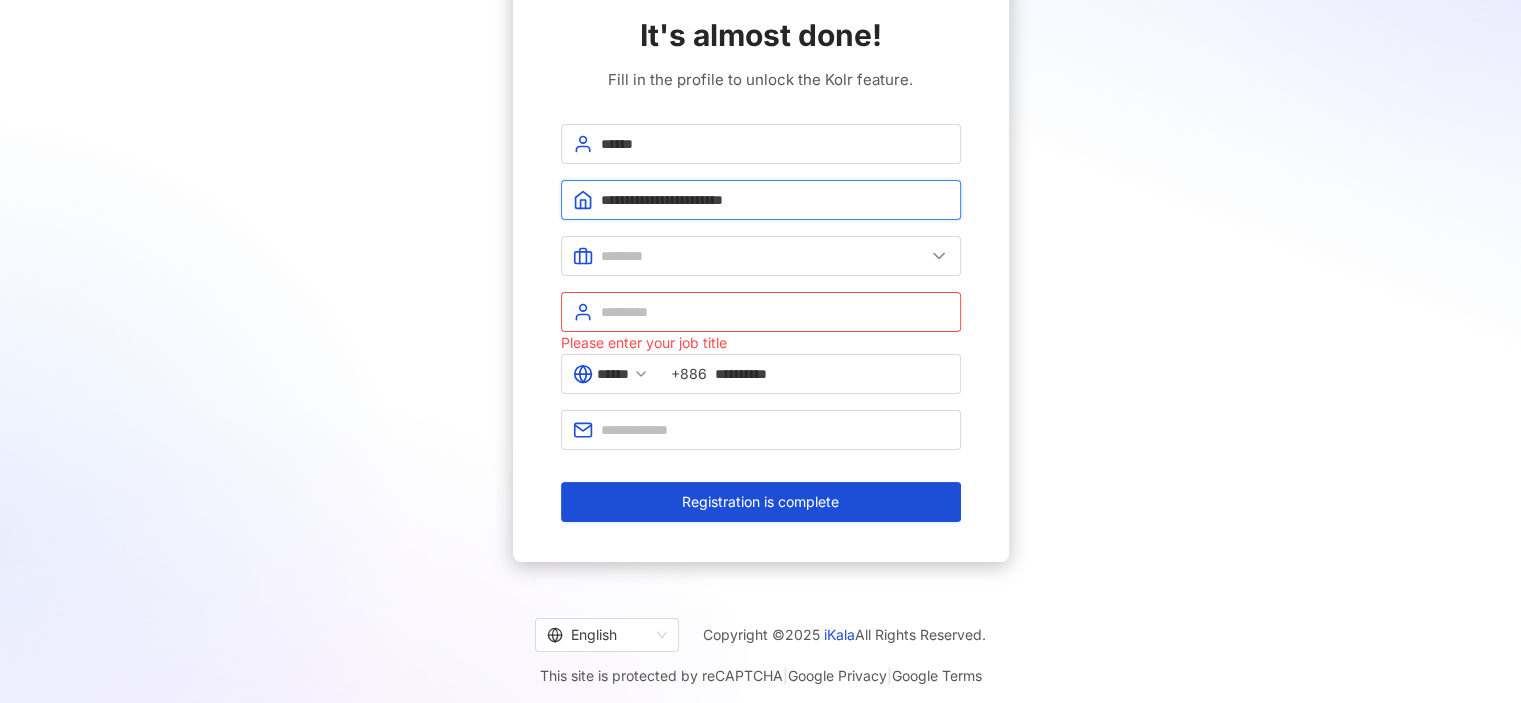 click on "**********" at bounding box center [775, 200] 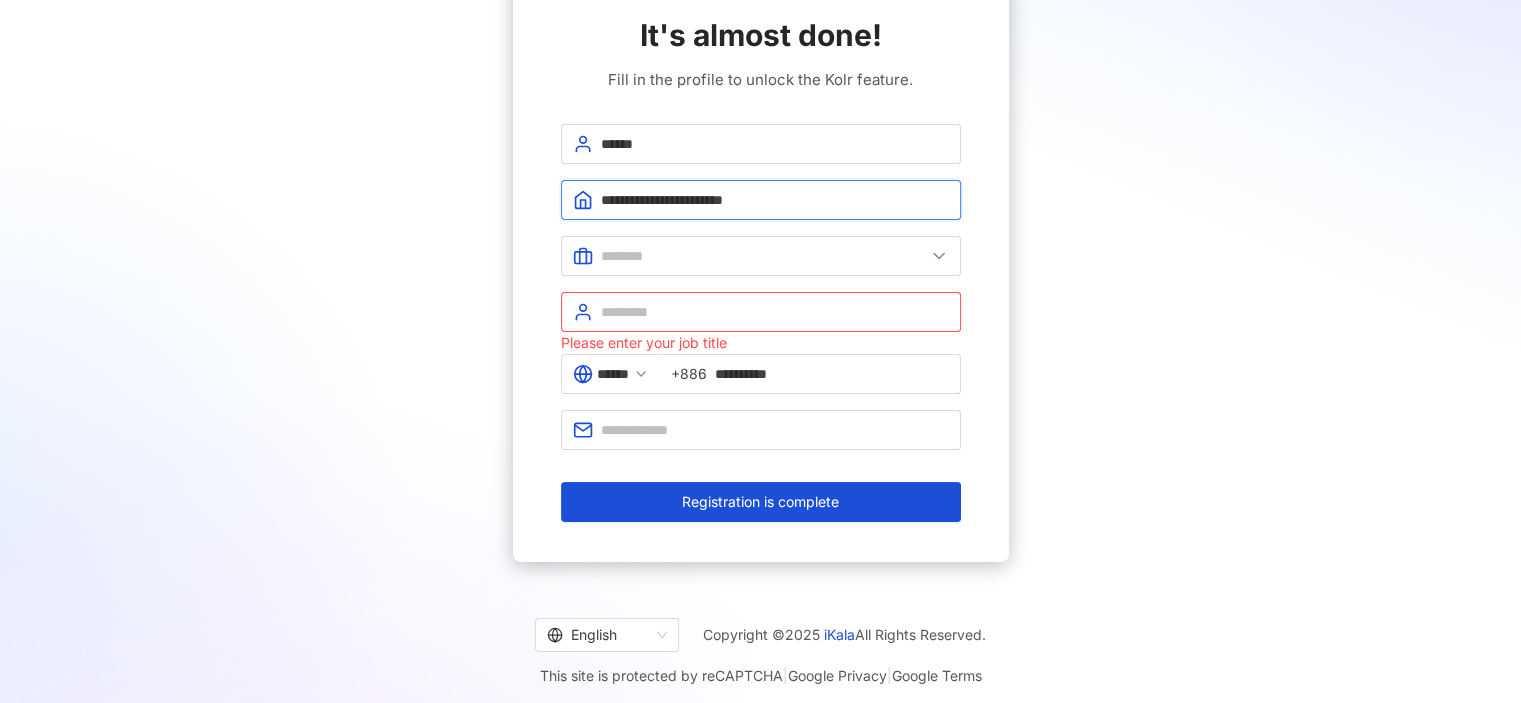 drag, startPoint x: 763, startPoint y: 201, endPoint x: 695, endPoint y: 199, distance: 68.0294 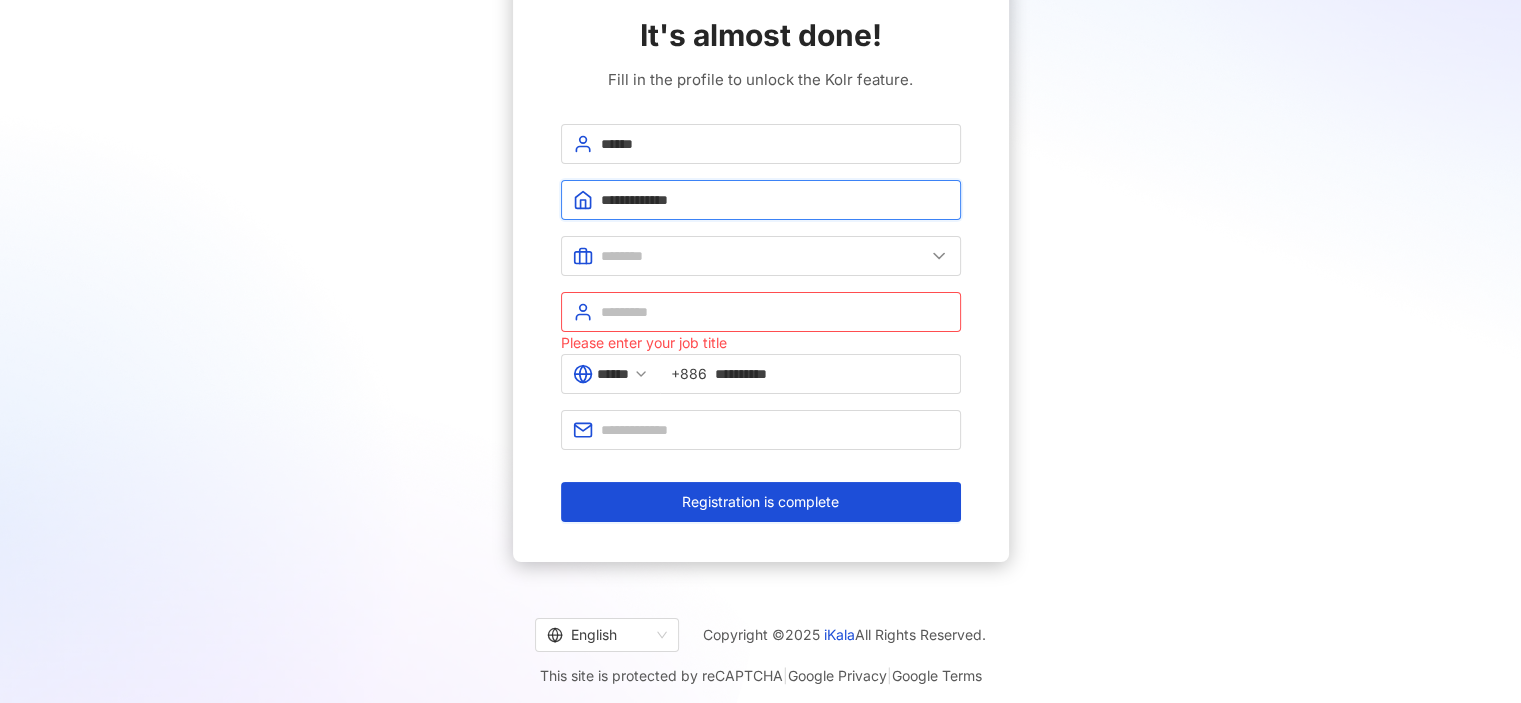 drag, startPoint x: 632, startPoint y: 203, endPoint x: 544, endPoint y: 219, distance: 89.44272 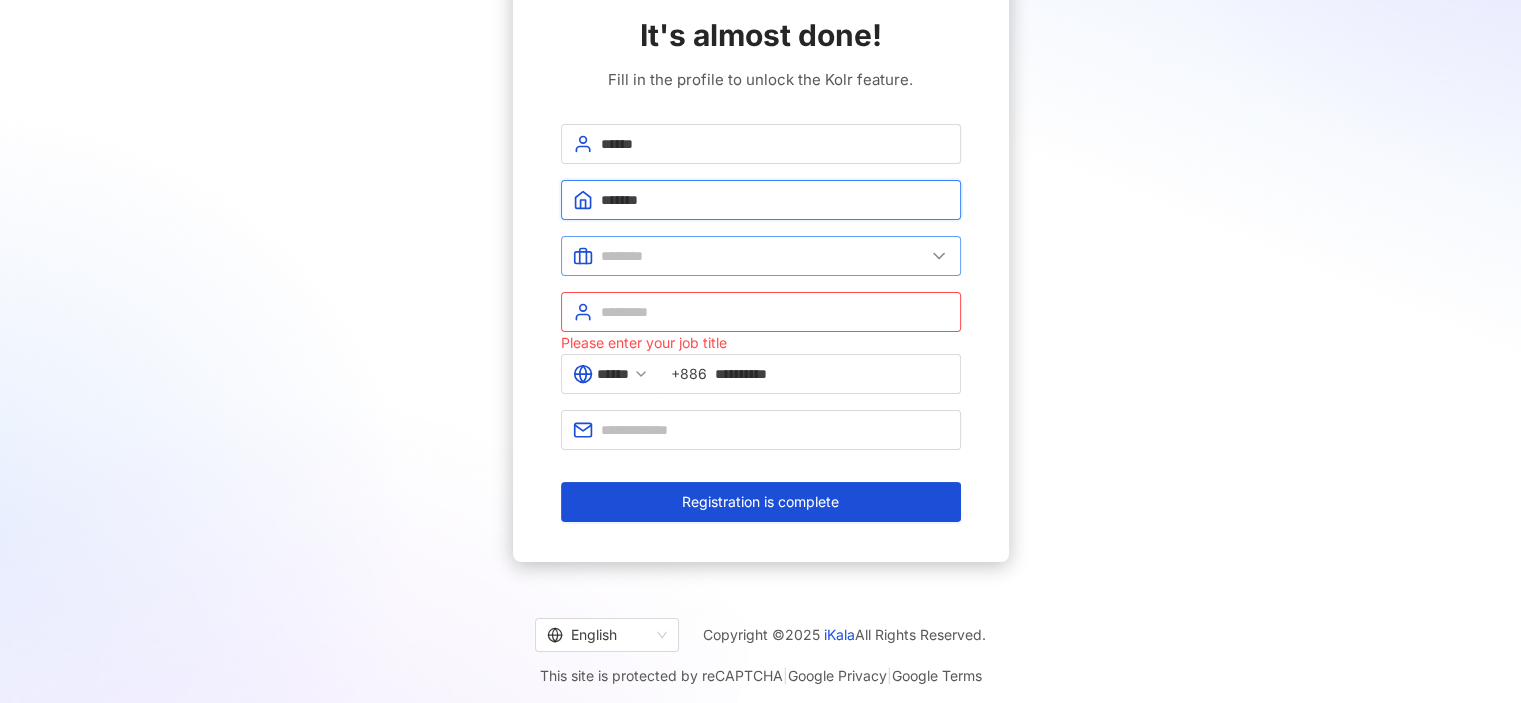 type on "*******" 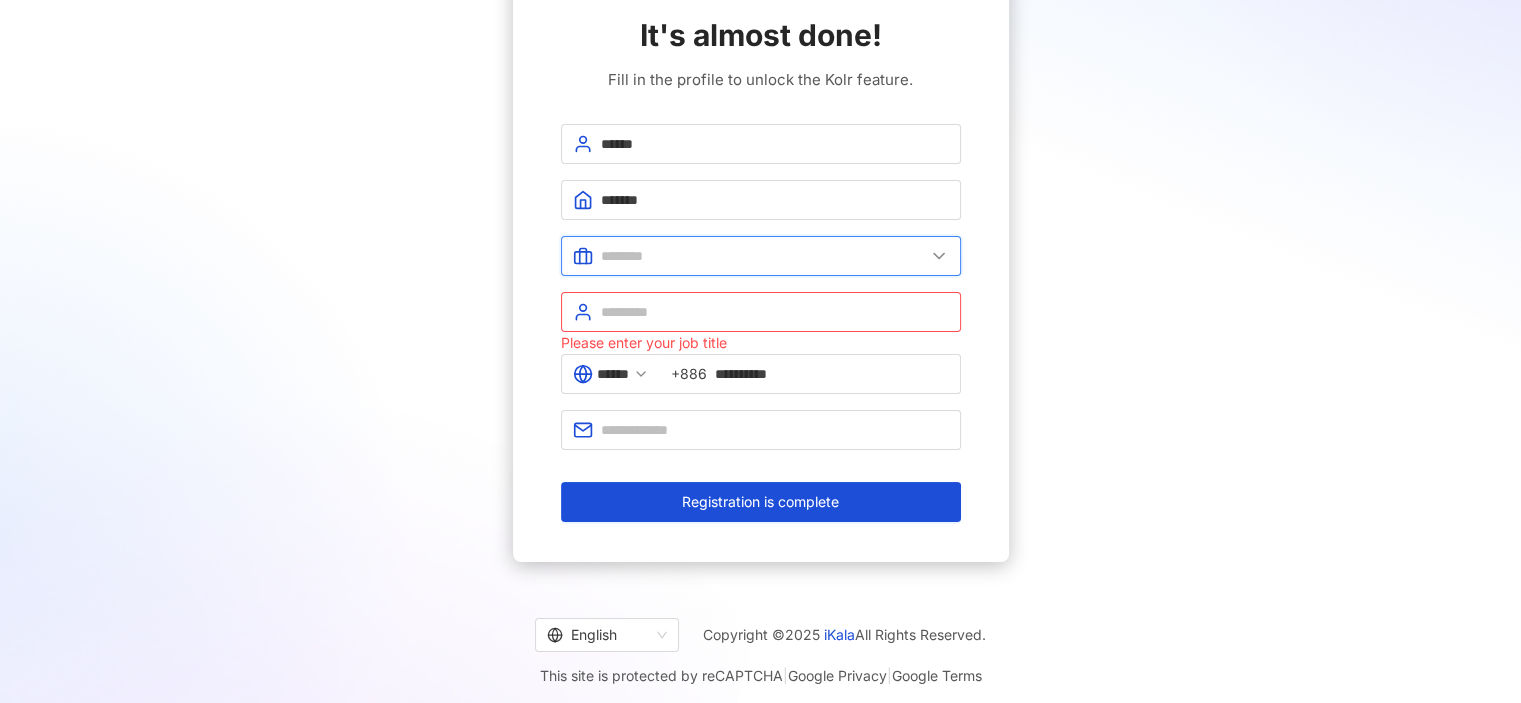 click at bounding box center (763, 256) 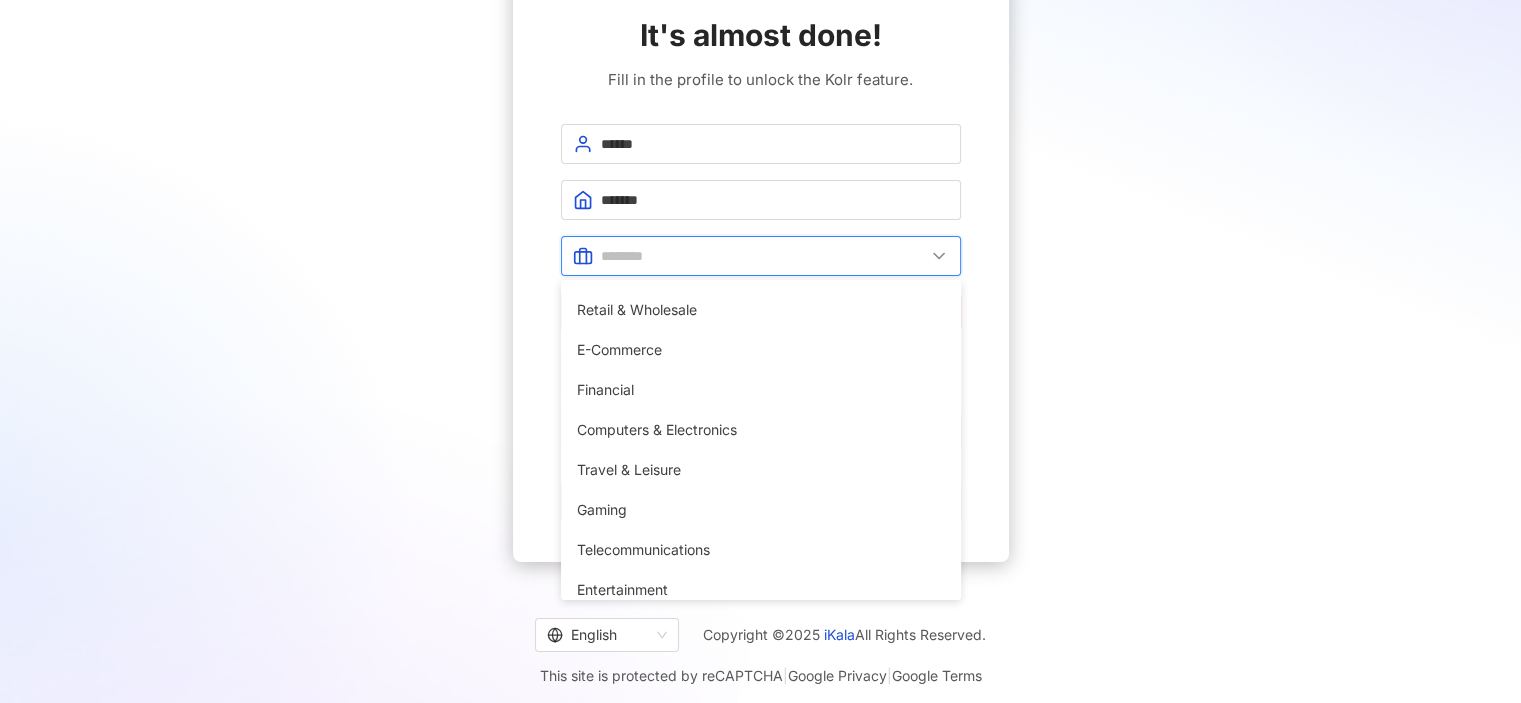 scroll, scrollTop: 108, scrollLeft: 0, axis: vertical 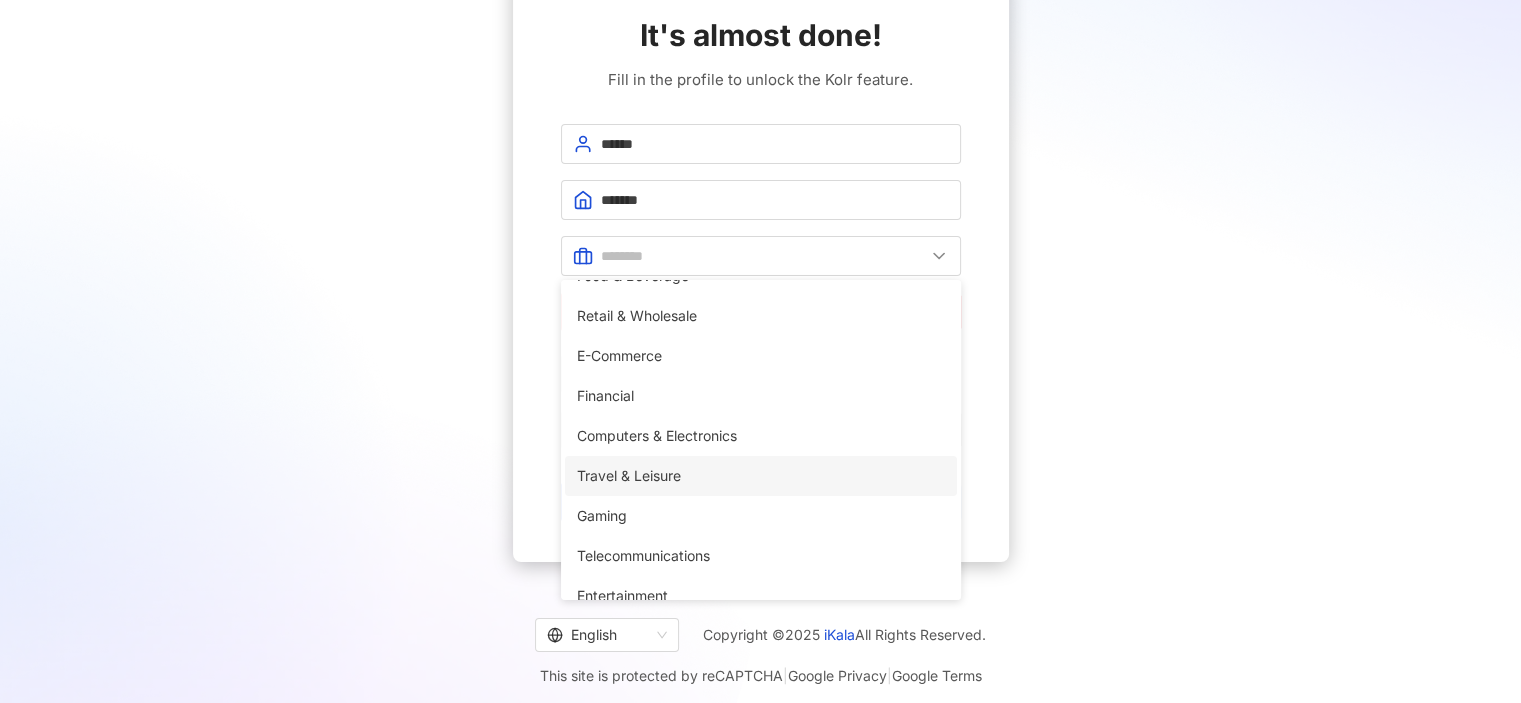 click on "Travel & Leisure" at bounding box center [761, 476] 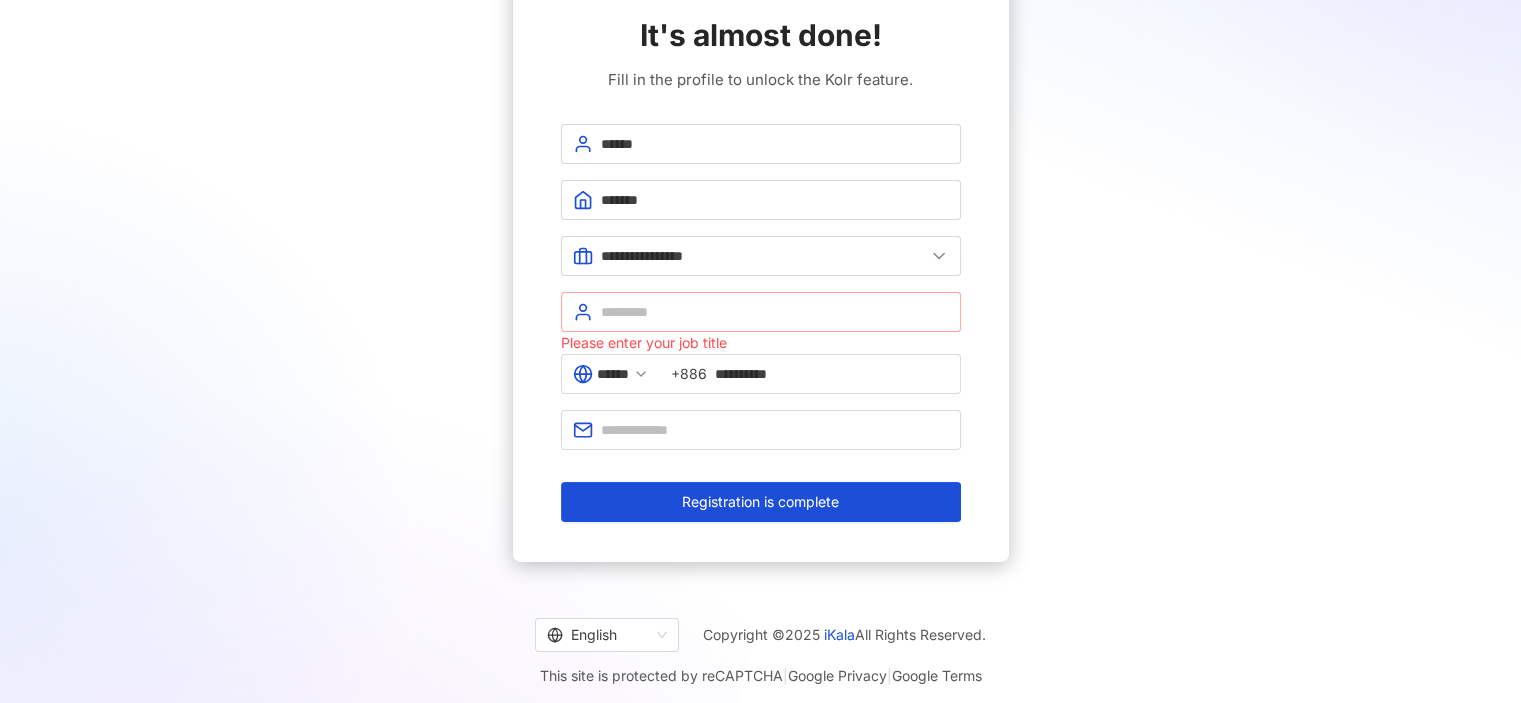 click at bounding box center [761, 312] 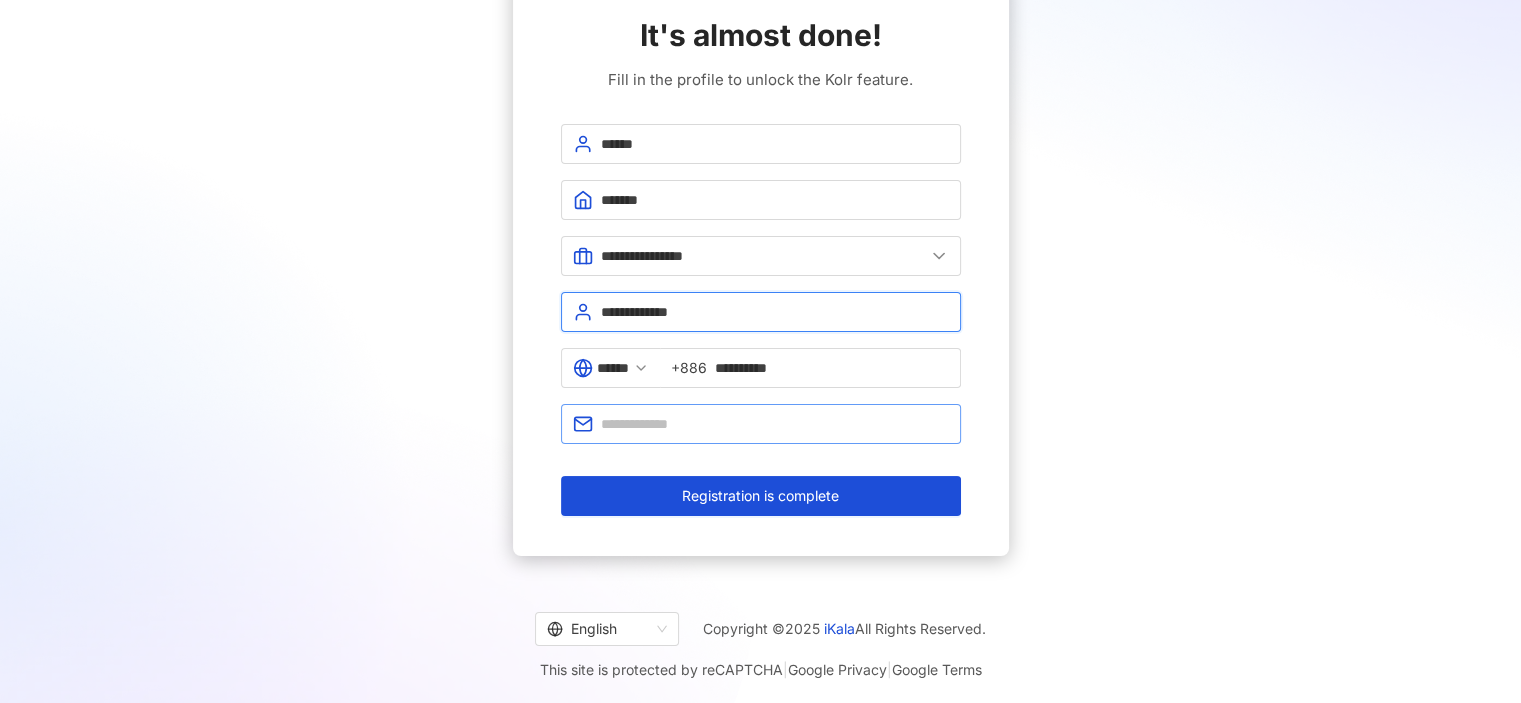 type on "**********" 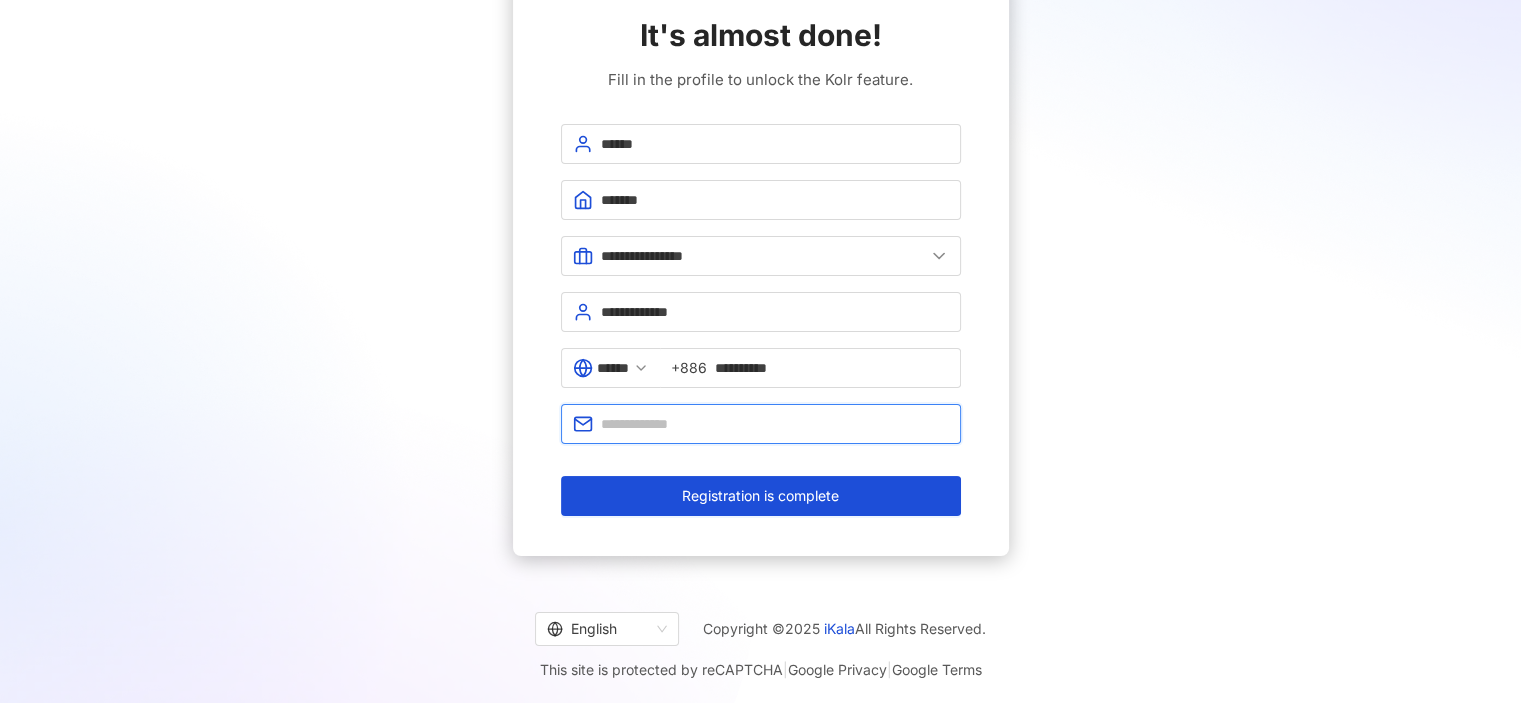 click at bounding box center (775, 424) 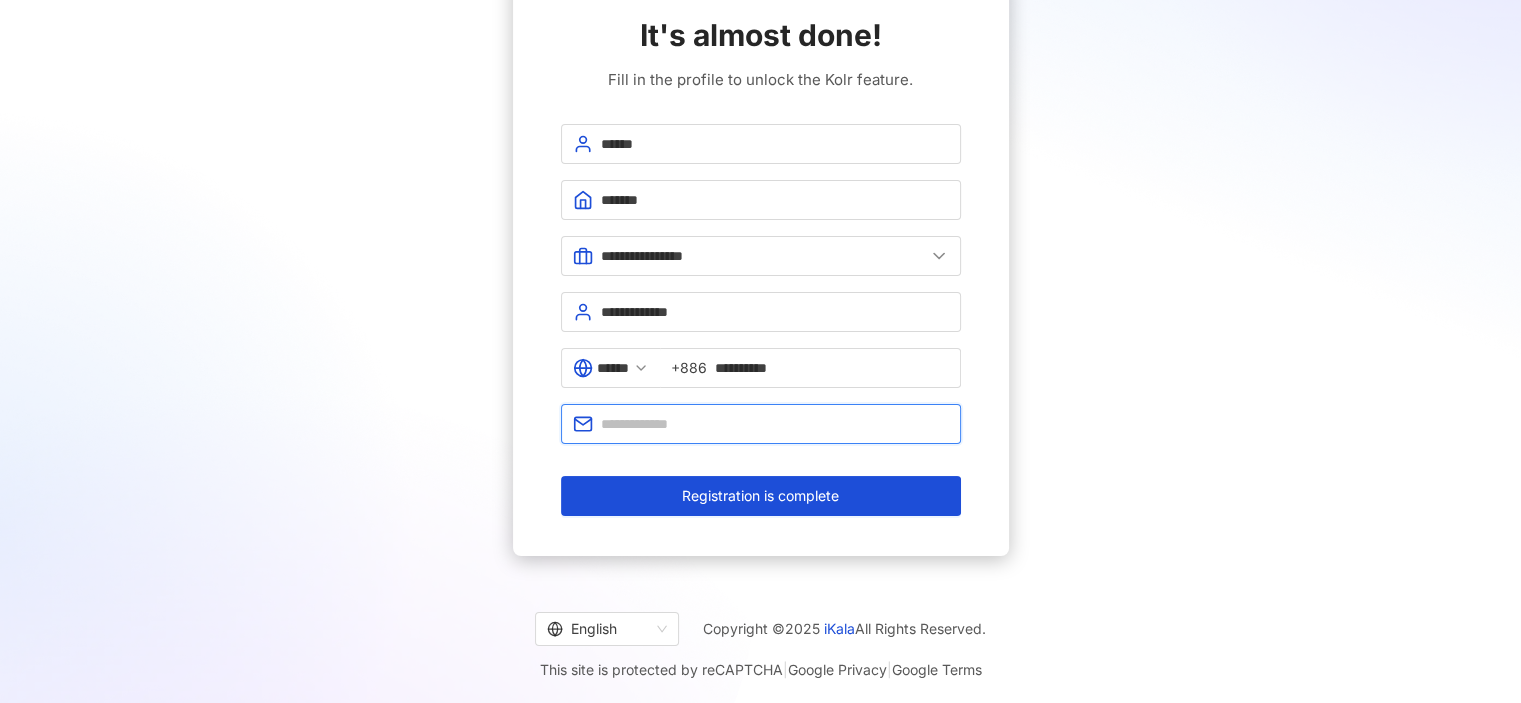 type on "**********" 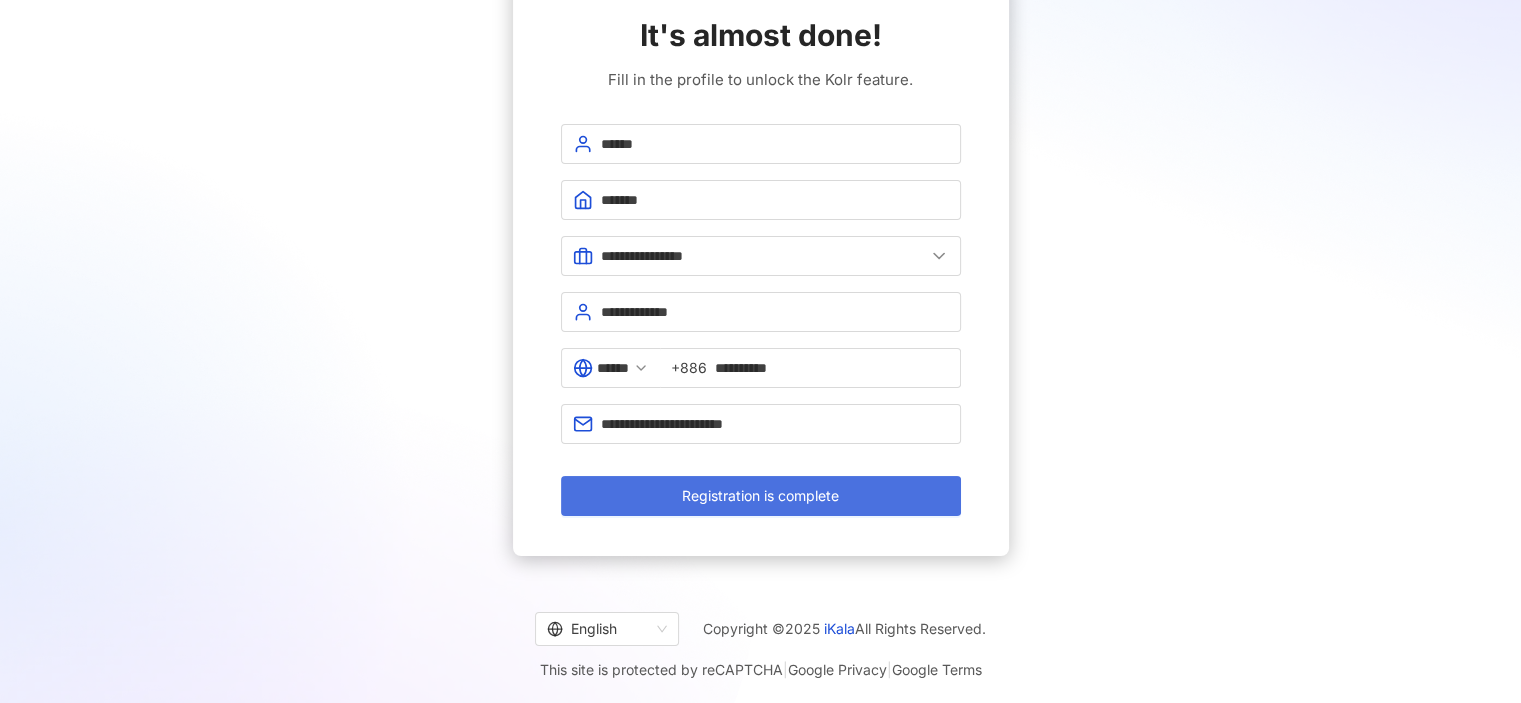 click on "Registration is complete" at bounding box center [761, 496] 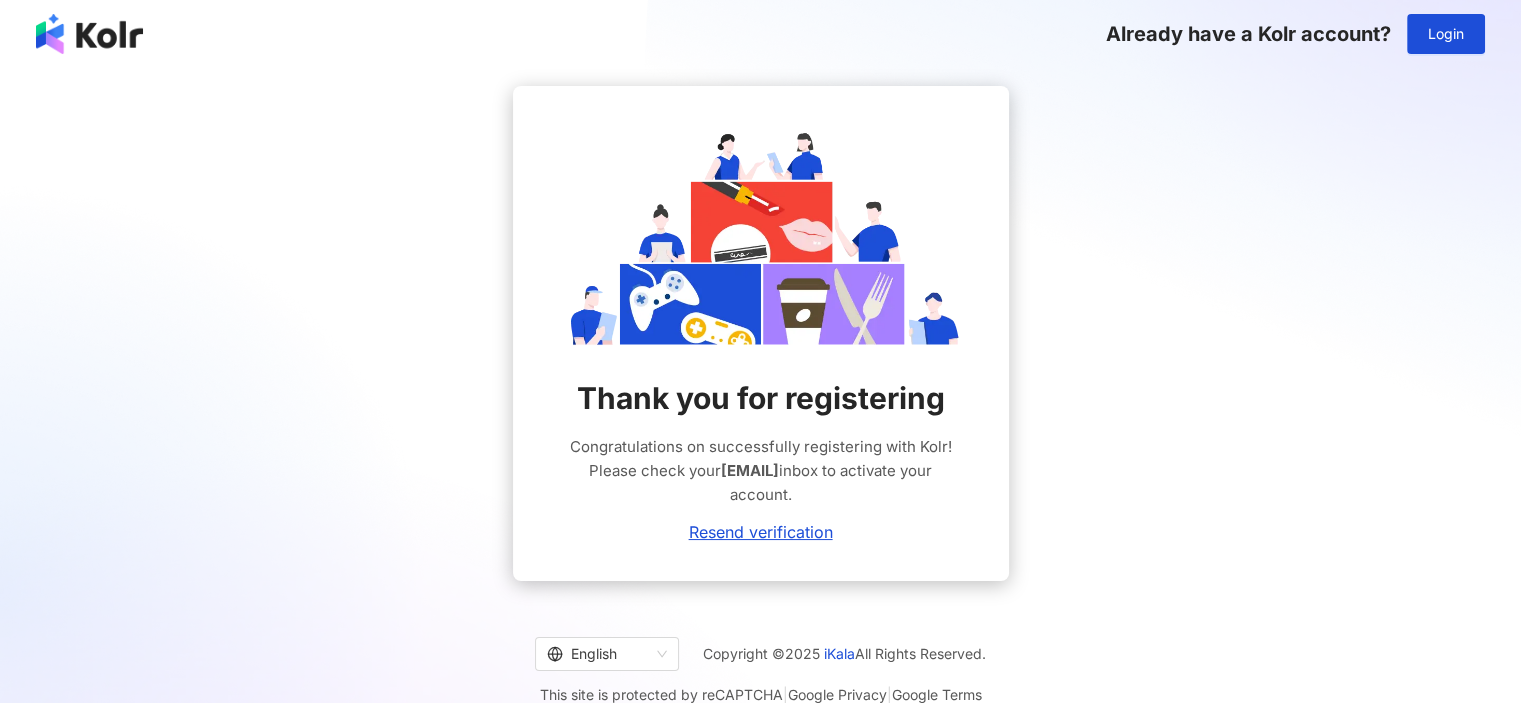 scroll, scrollTop: 0, scrollLeft: 0, axis: both 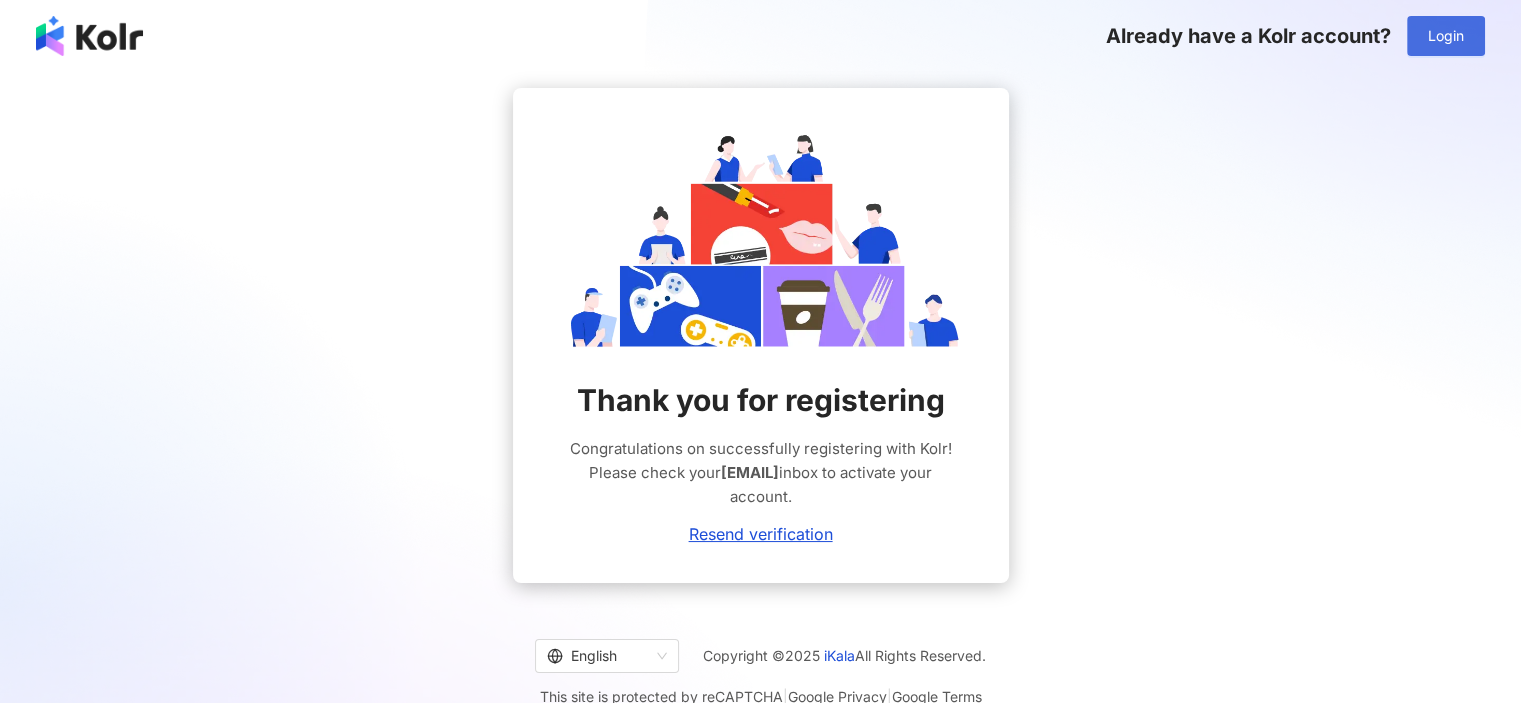 click on "Login" at bounding box center [1446, 36] 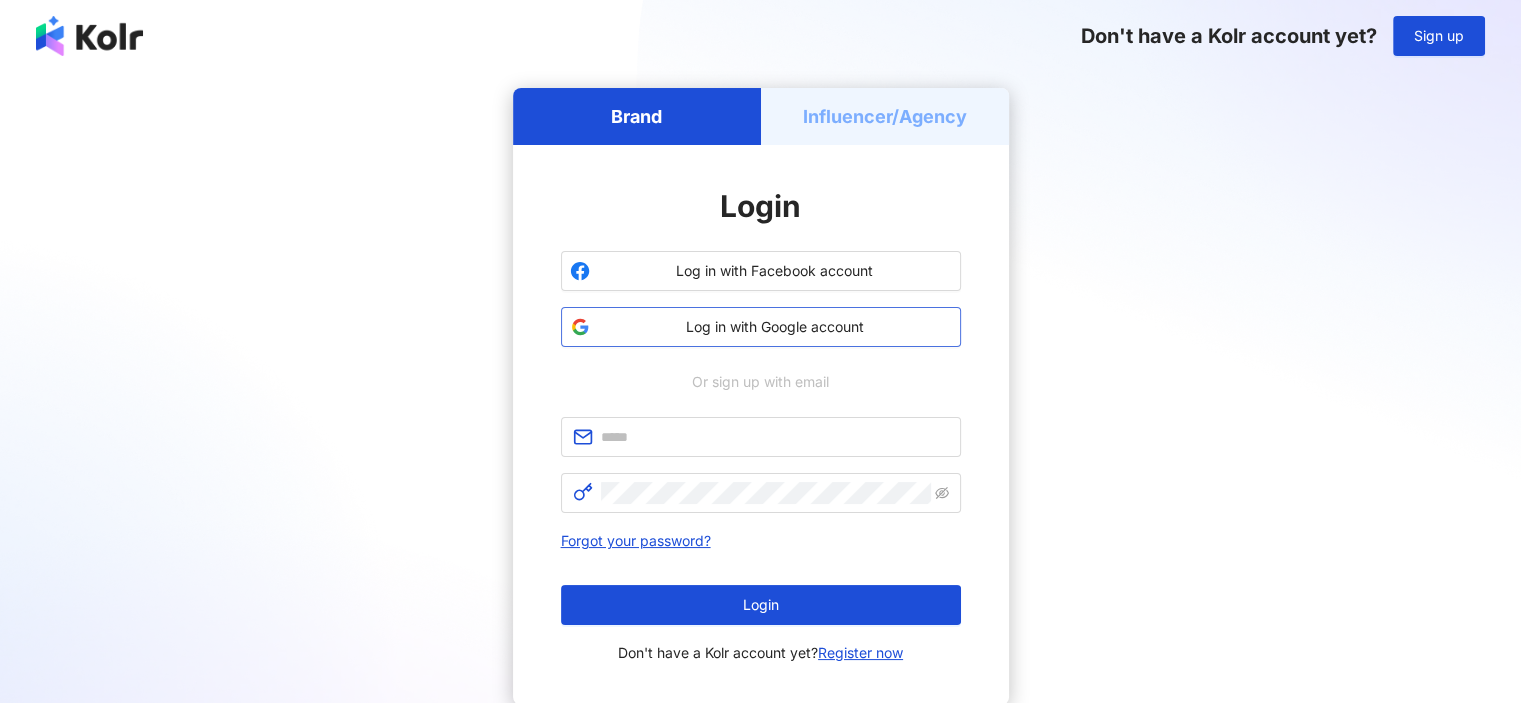 click on "Log in with Google account" at bounding box center (775, 327) 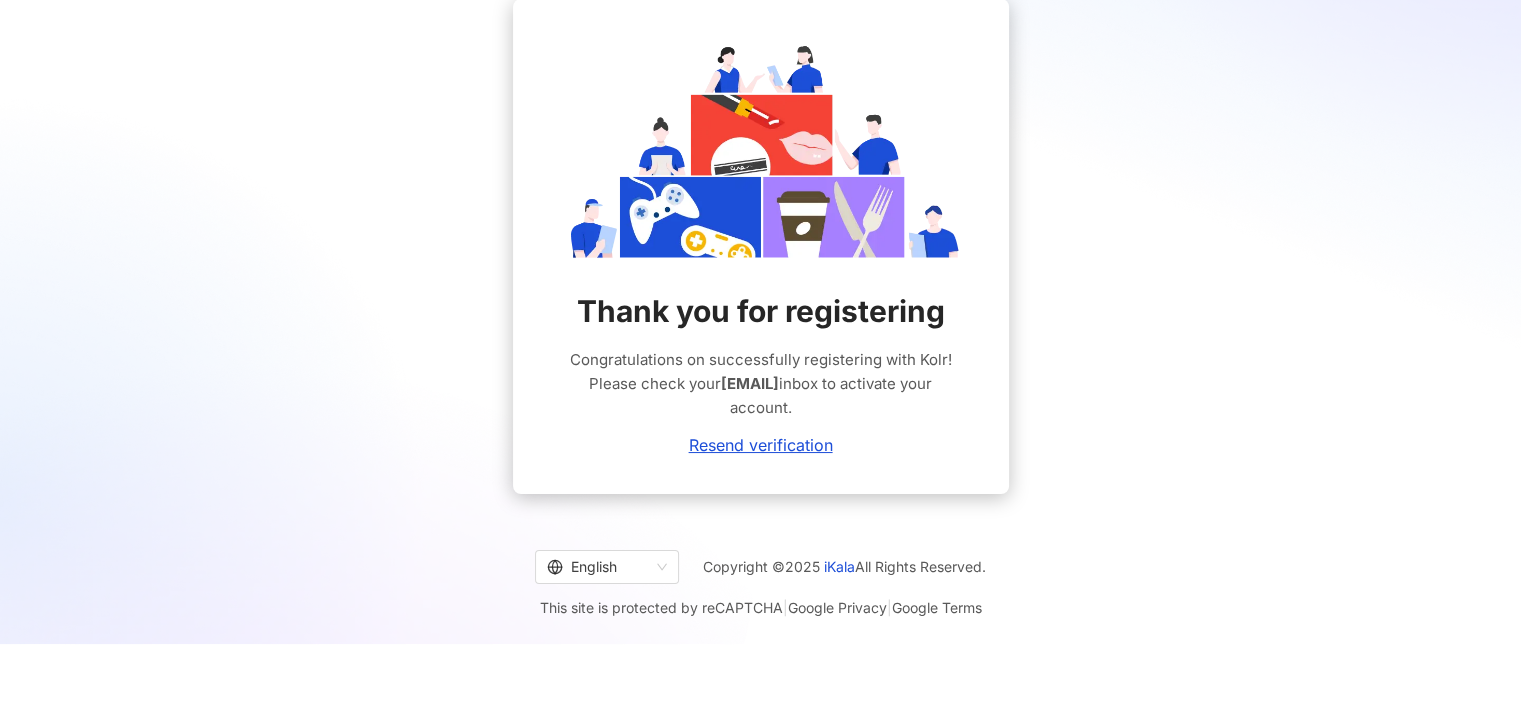 scroll, scrollTop: 92, scrollLeft: 0, axis: vertical 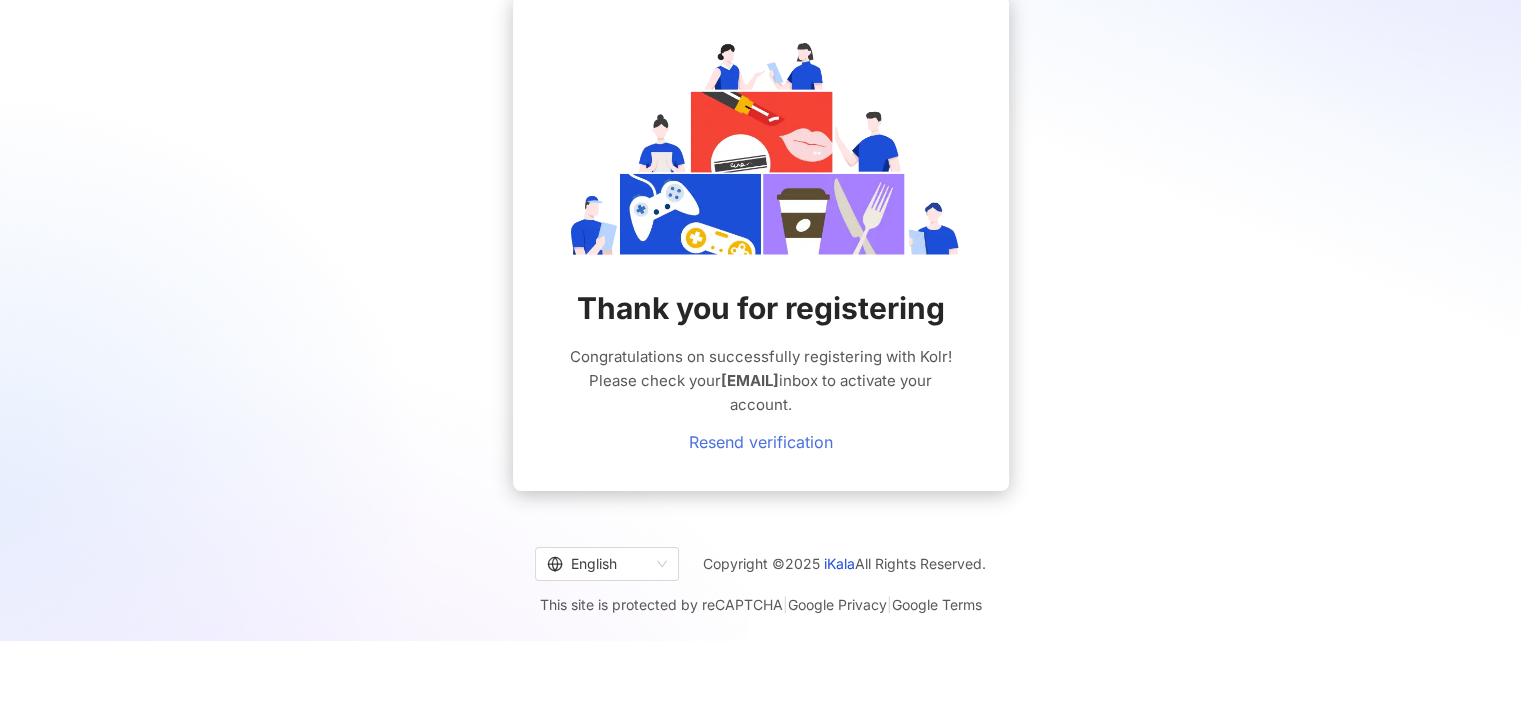 click on "Resend verification" at bounding box center [761, 442] 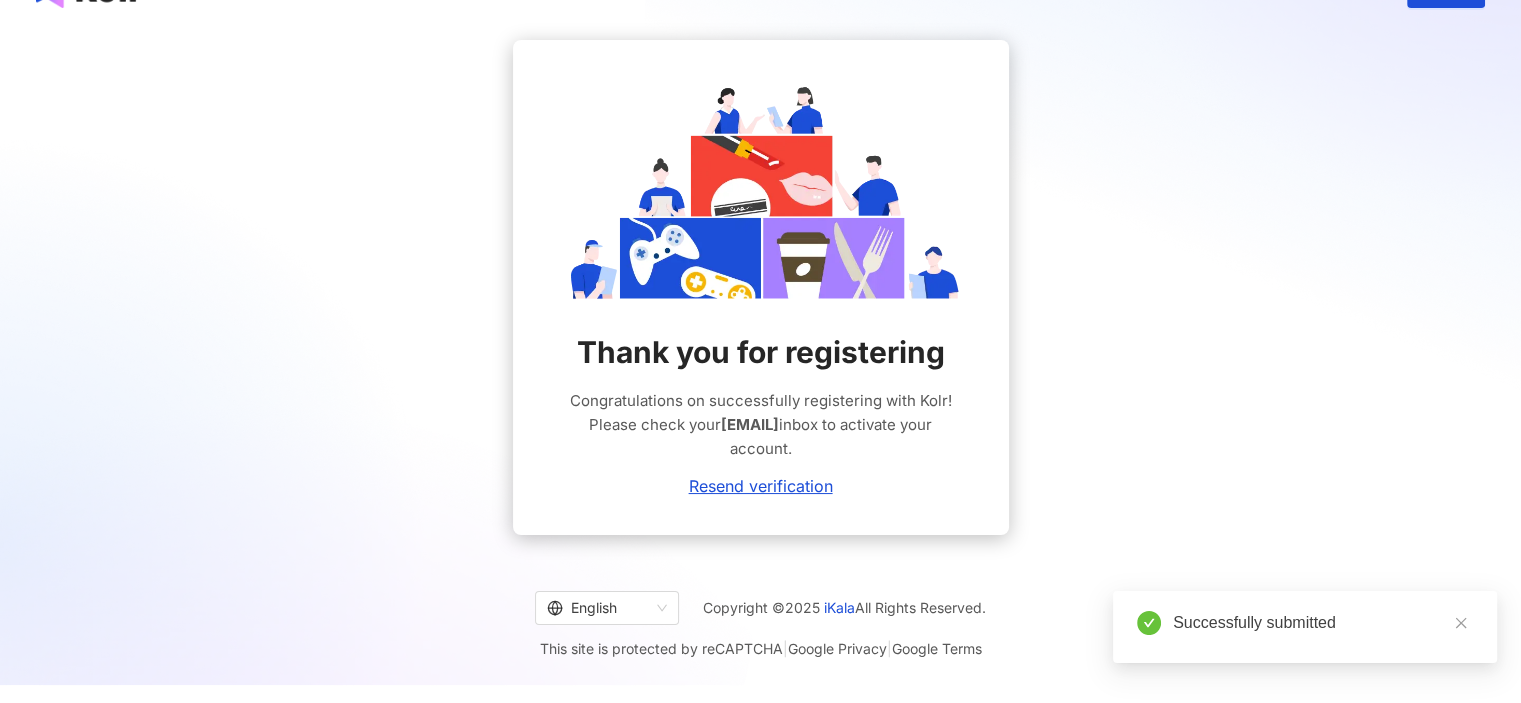 scroll, scrollTop: 0, scrollLeft: 0, axis: both 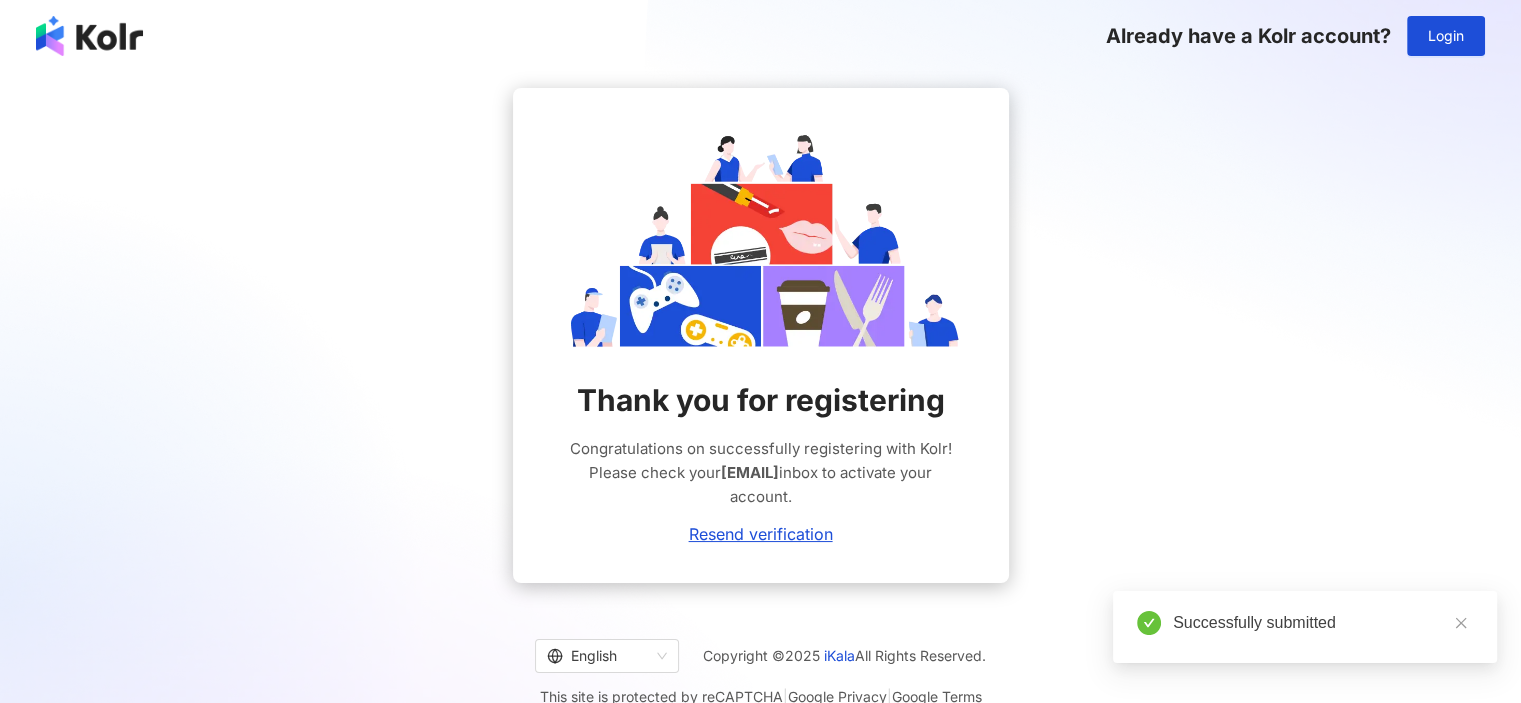 click at bounding box center [89, 36] 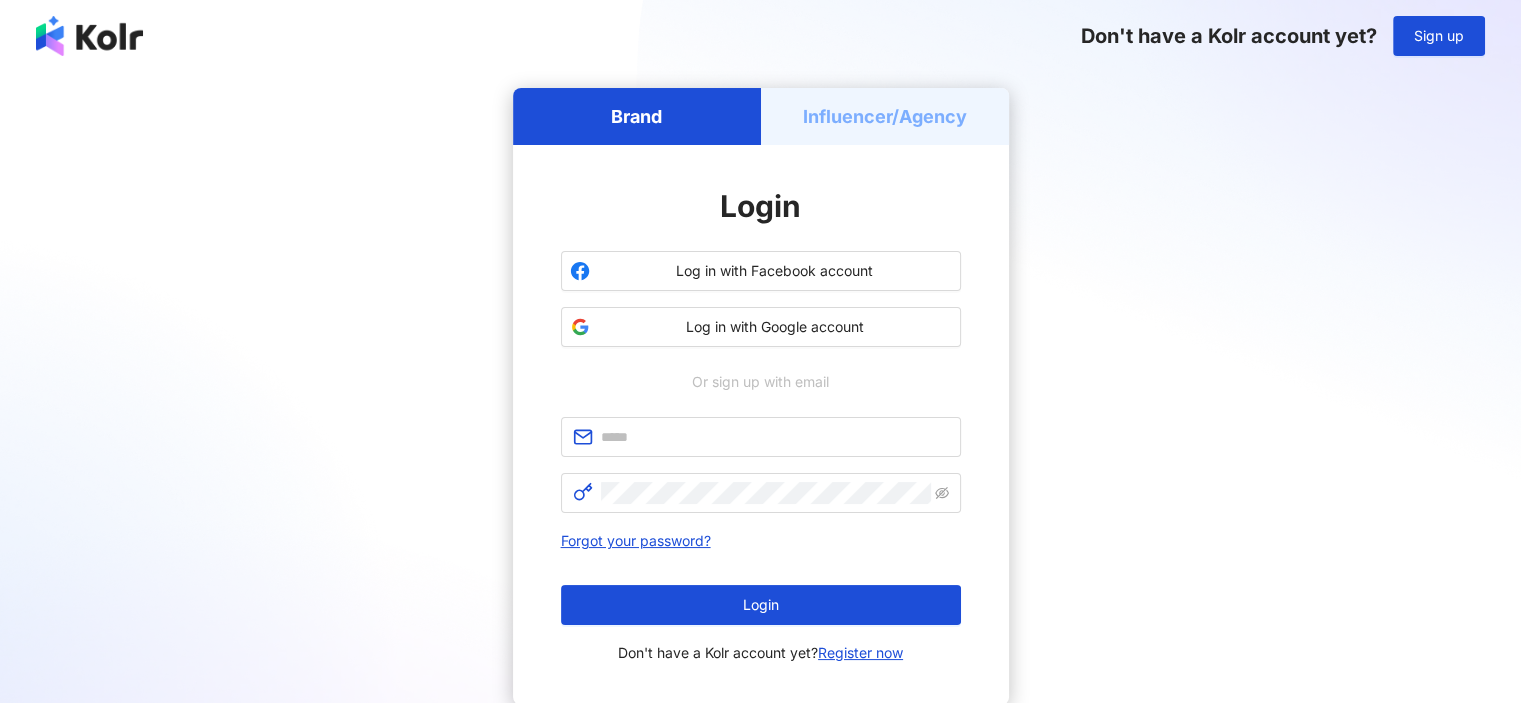 click on "Influencer/Agency" at bounding box center (885, 116) 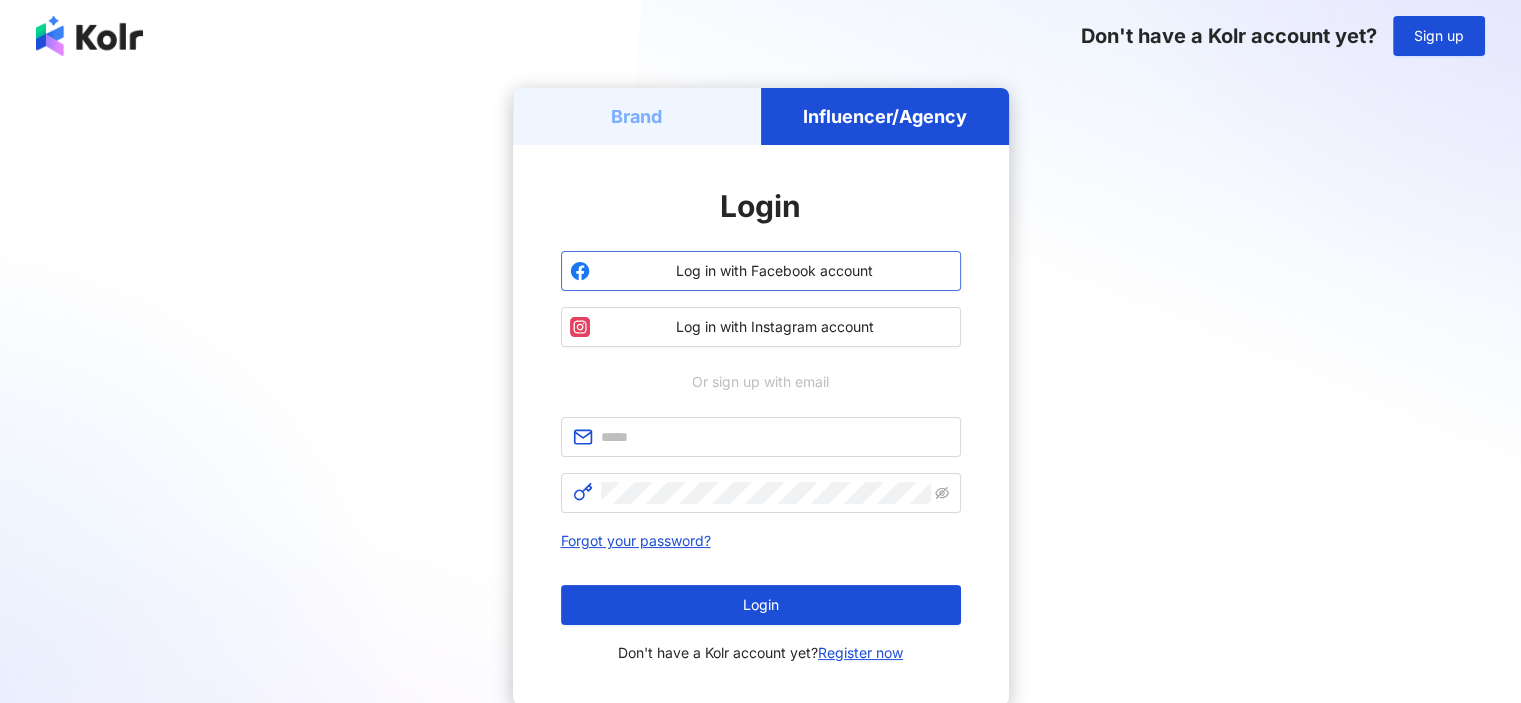 click on "Log in with Facebook account" at bounding box center [775, 271] 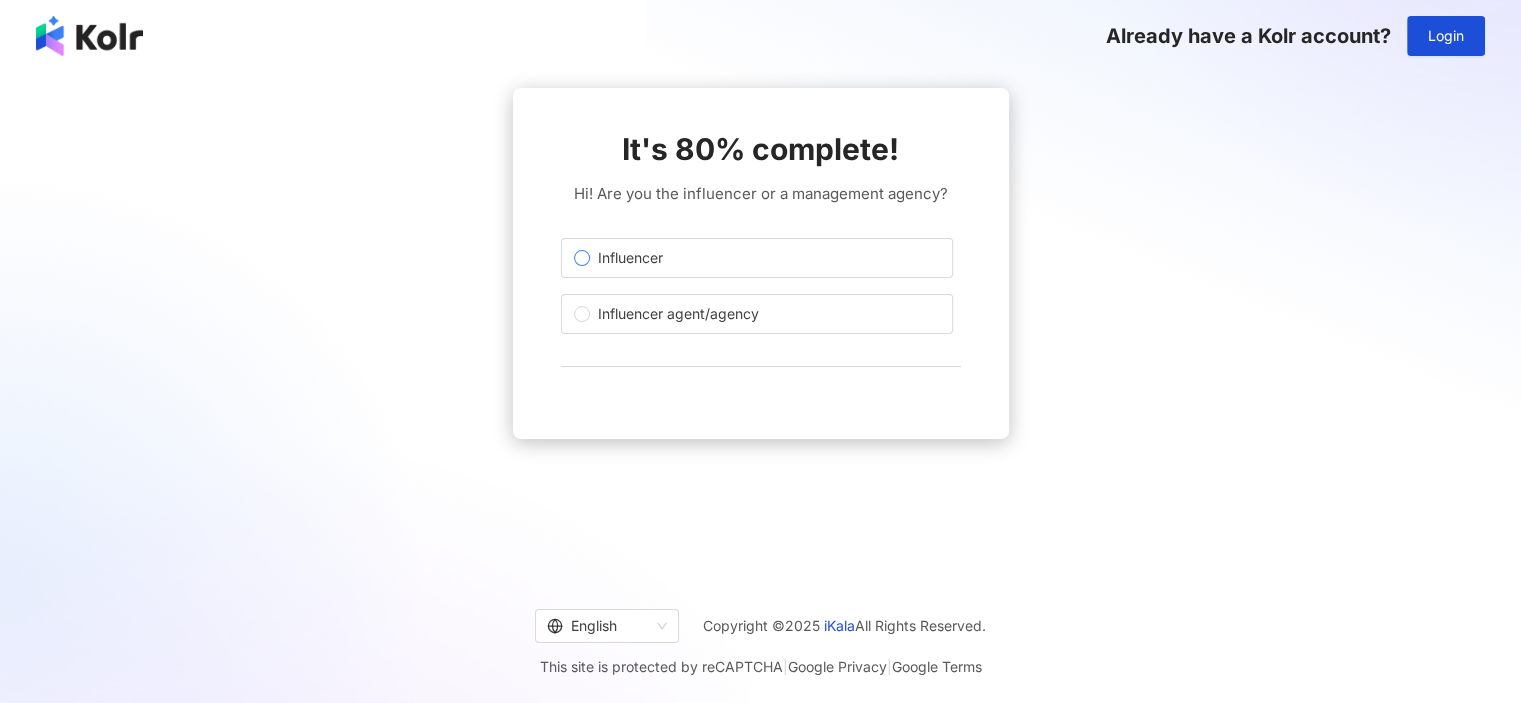 click on "Influencer" at bounding box center (630, 258) 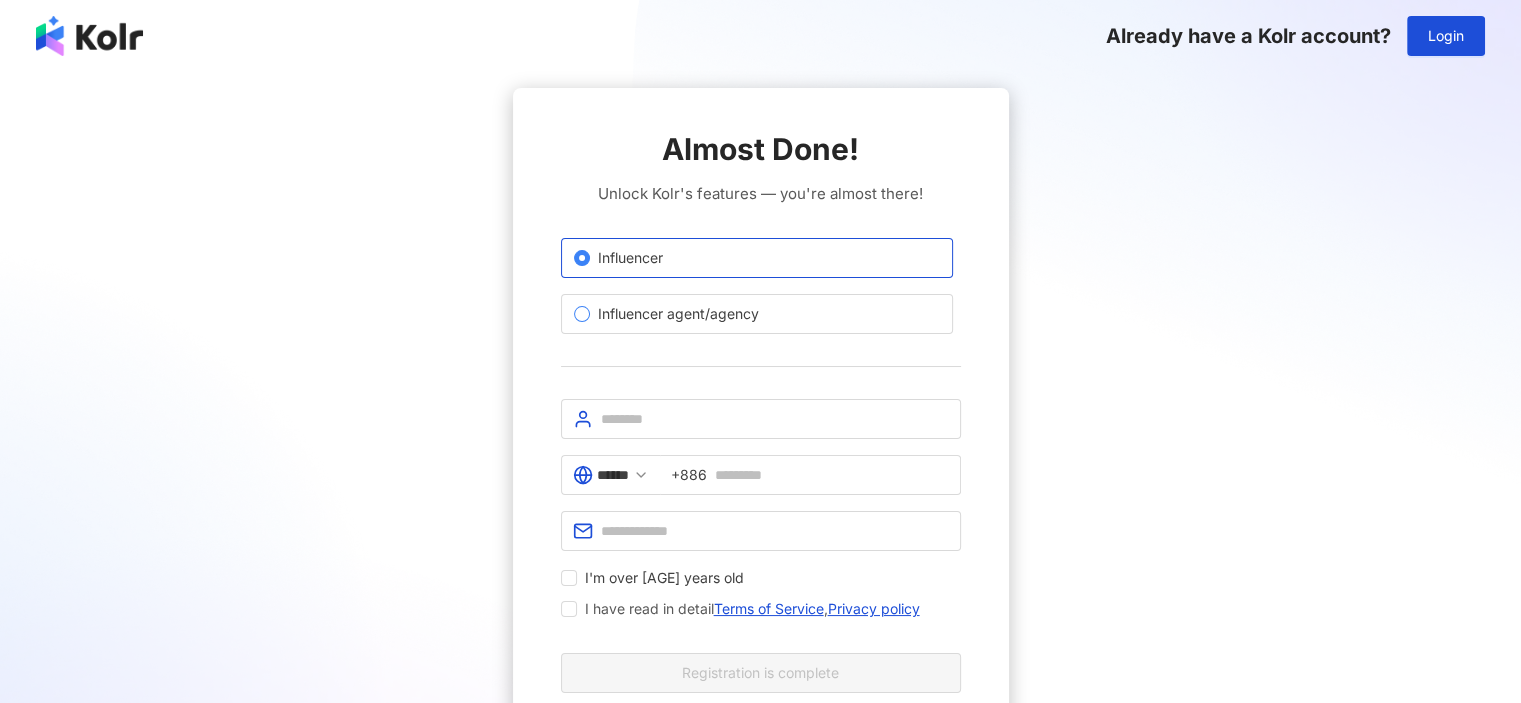 click on "Influencer agent/agency" at bounding box center [678, 314] 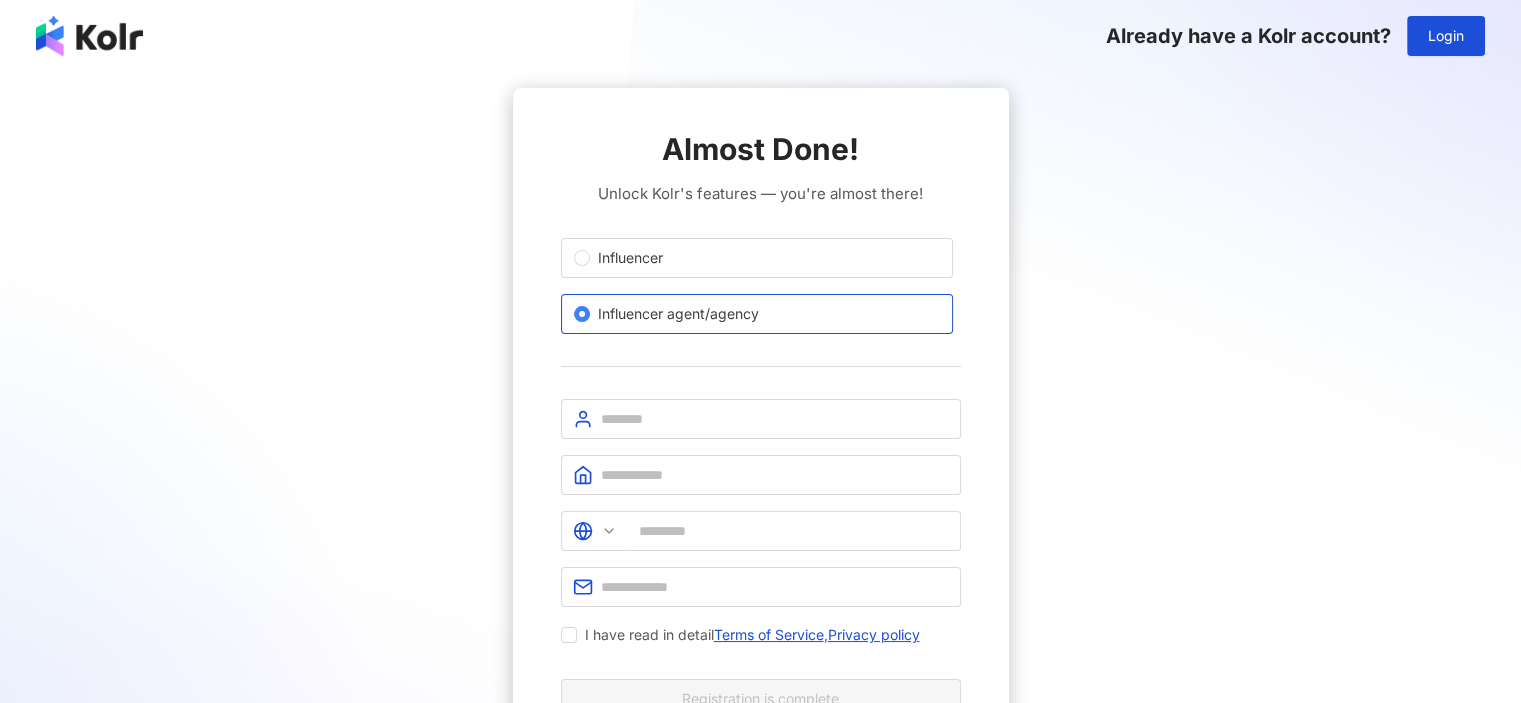 type on "******" 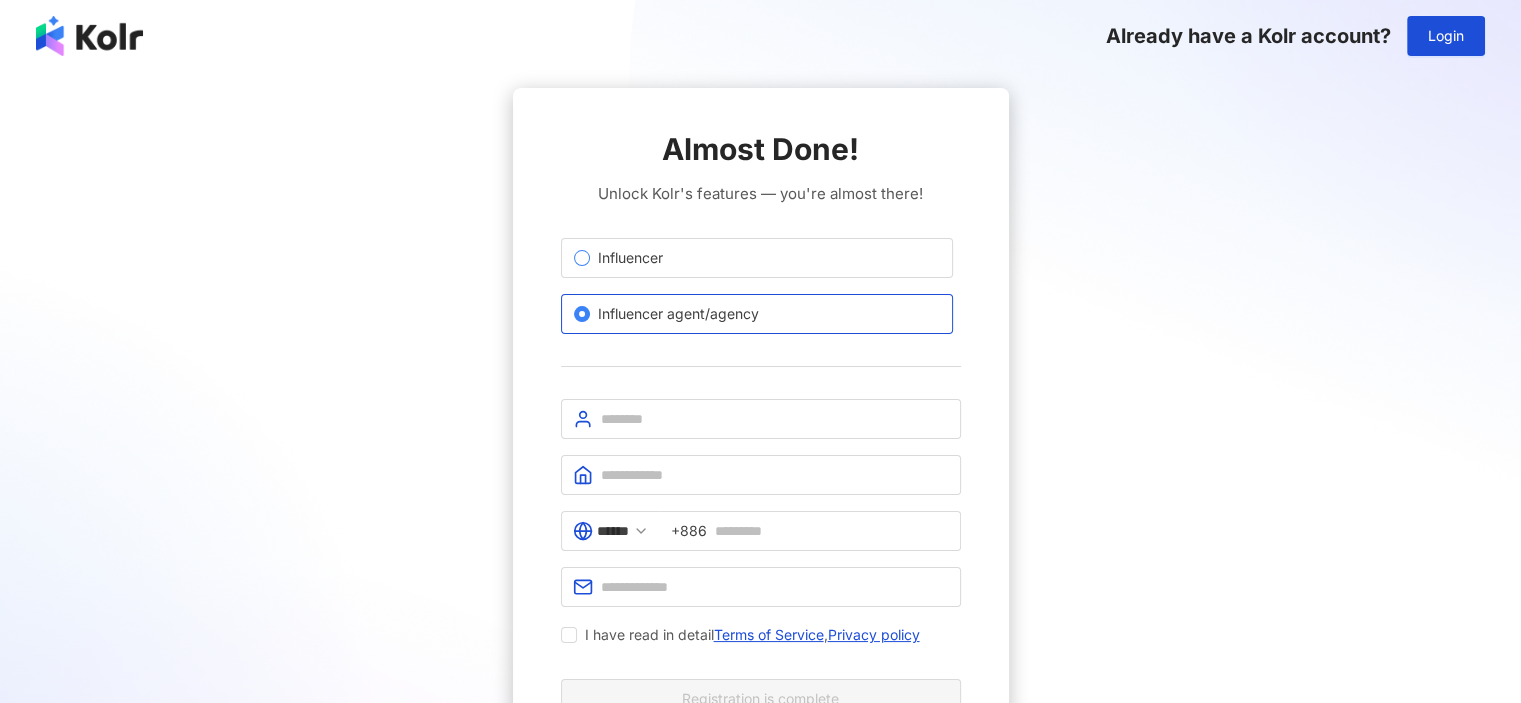 click on "Influencer" at bounding box center [757, 258] 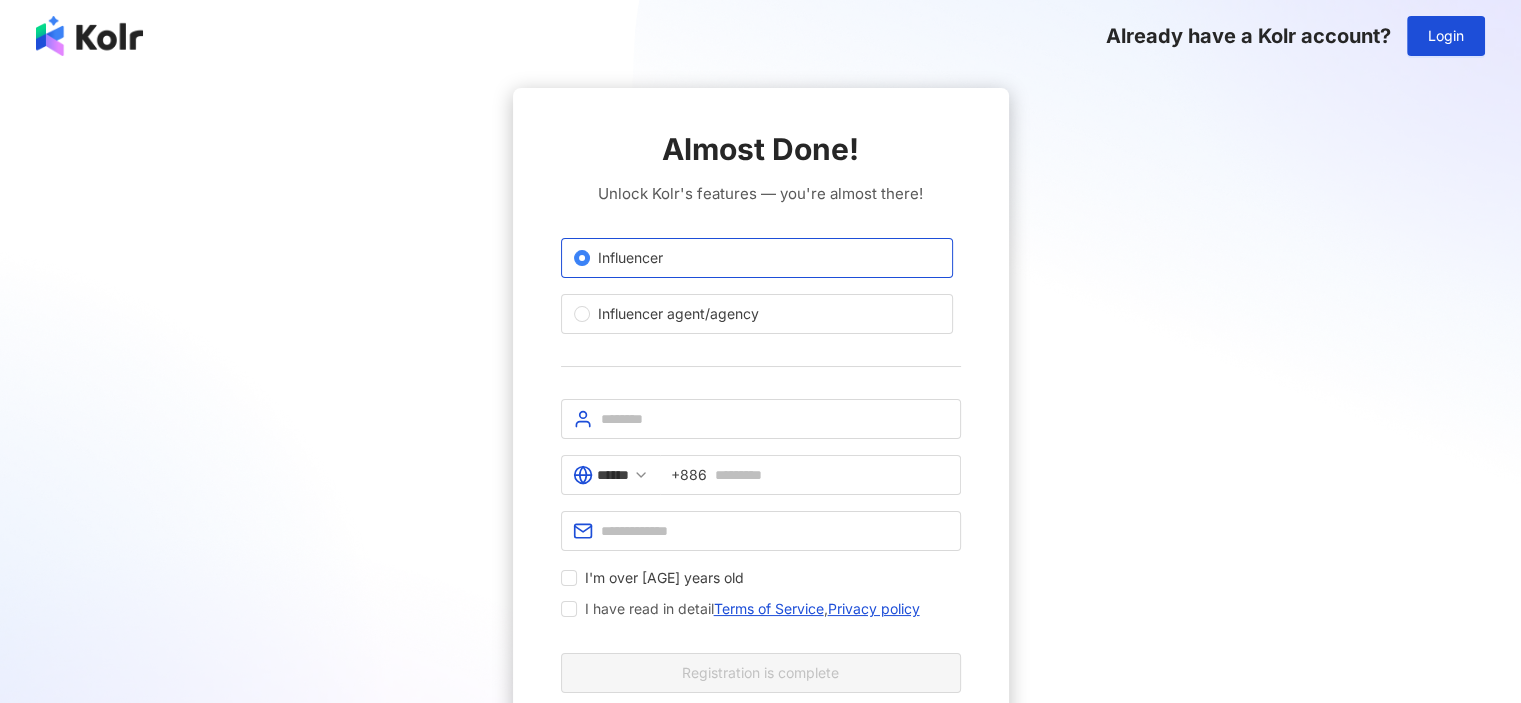 drag, startPoint x: 1098, startPoint y: 109, endPoint x: 1106, endPoint y: 91, distance: 19.697716 